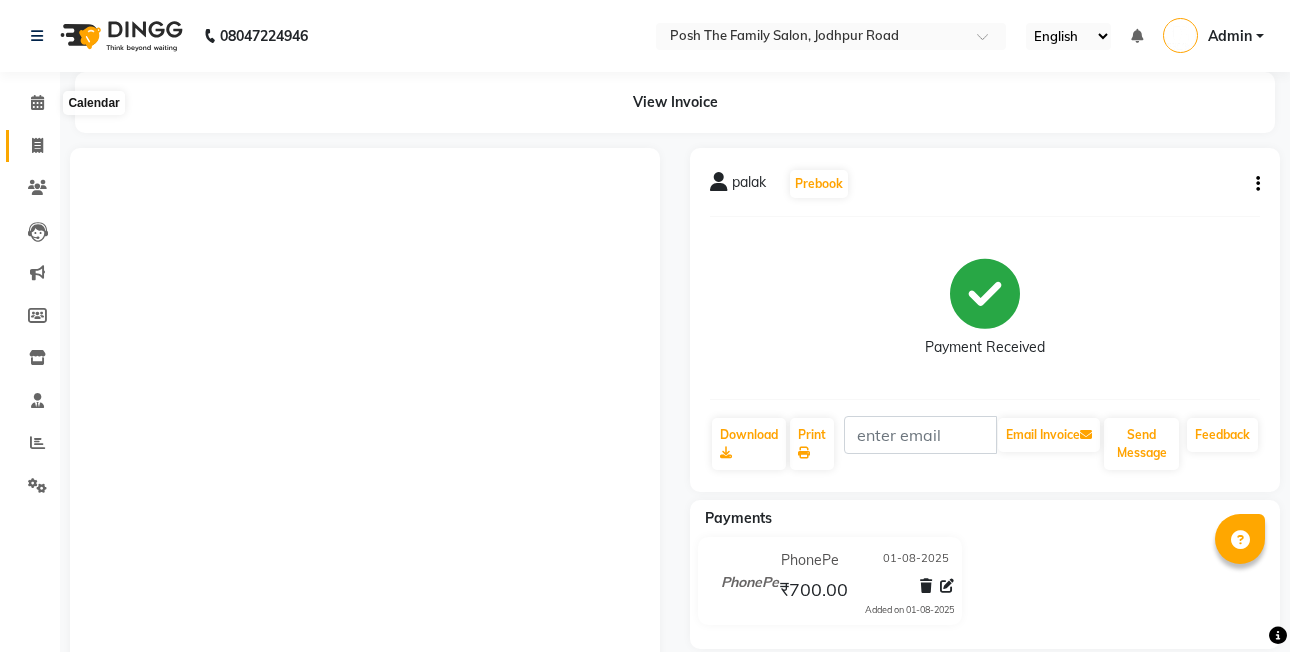 scroll, scrollTop: 0, scrollLeft: 0, axis: both 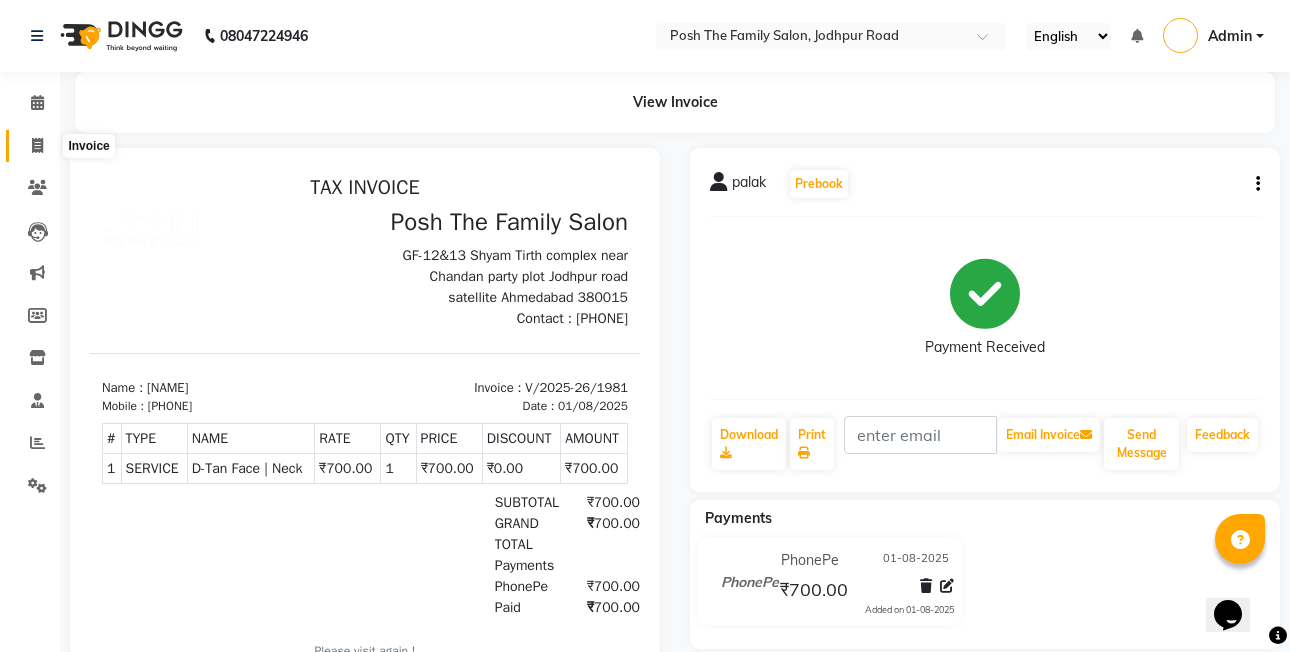 click 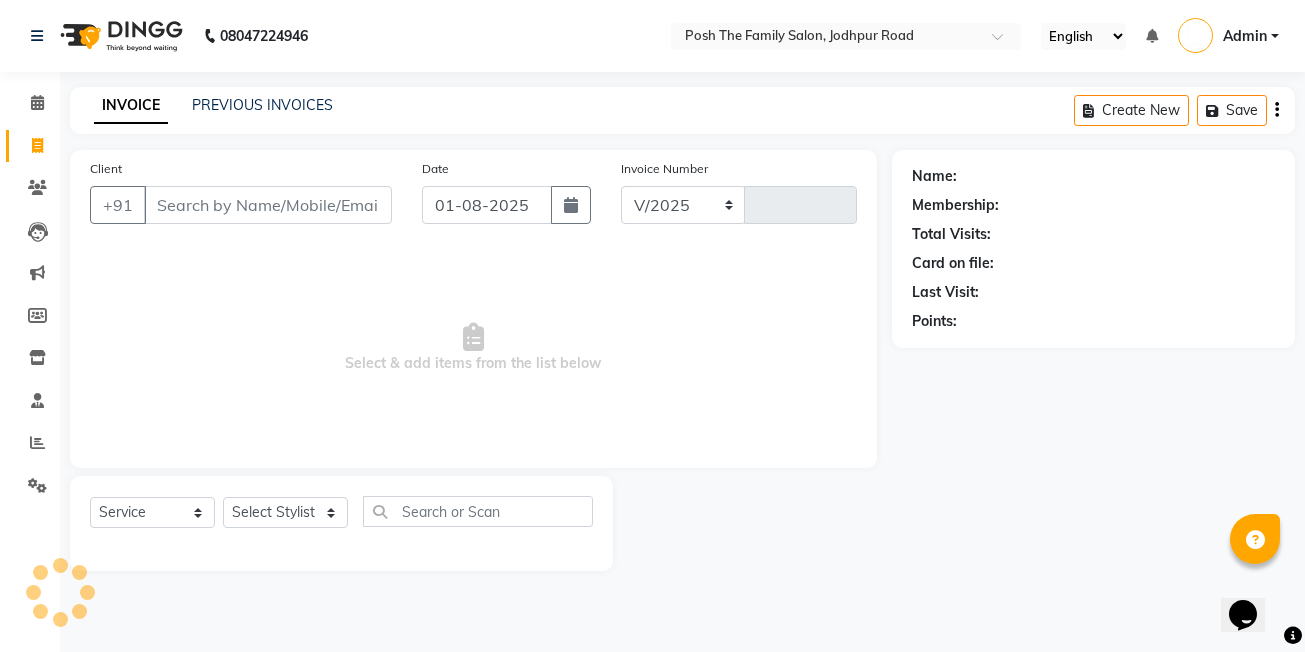 select on "6199" 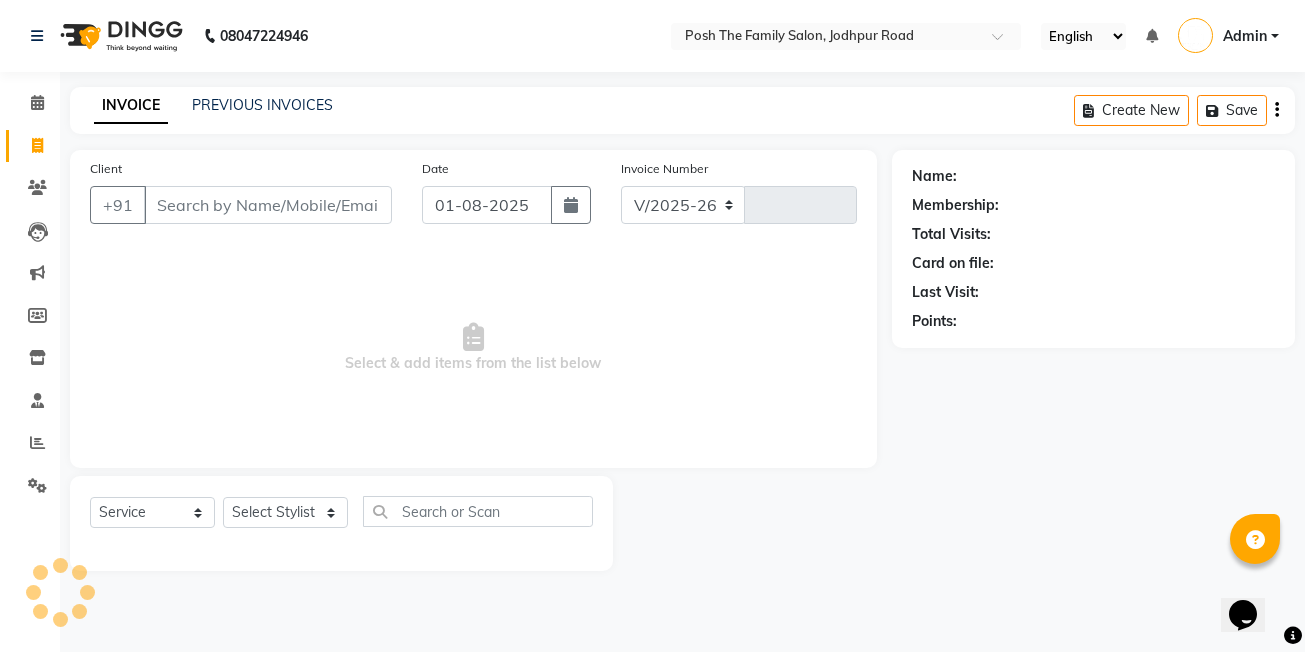 type on "1982" 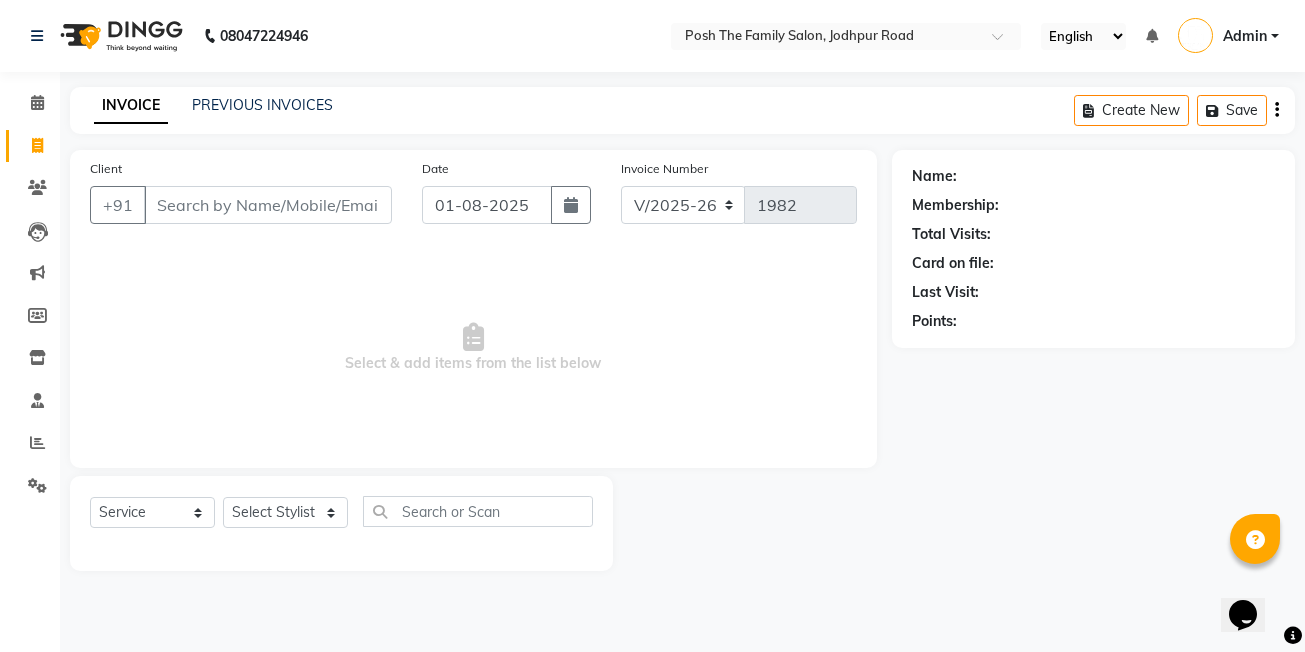 drag, startPoint x: 266, startPoint y: 213, endPoint x: 268, endPoint y: 150, distance: 63.03174 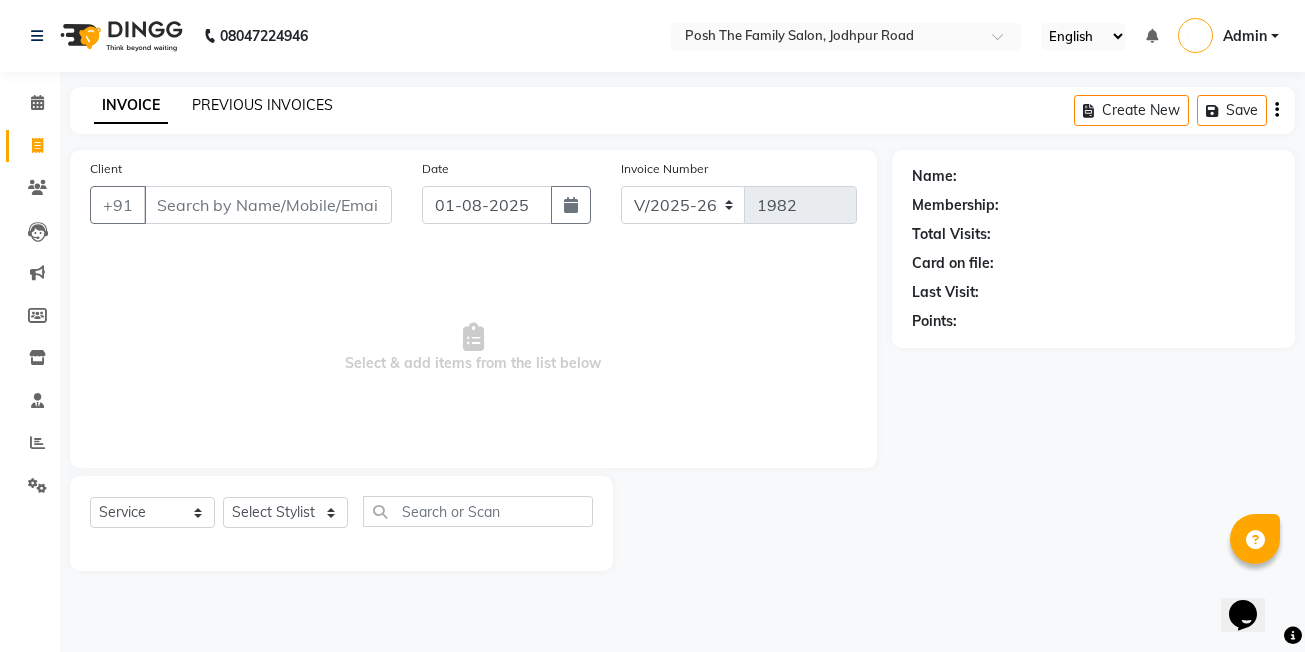 click on "PREVIOUS INVOICES" 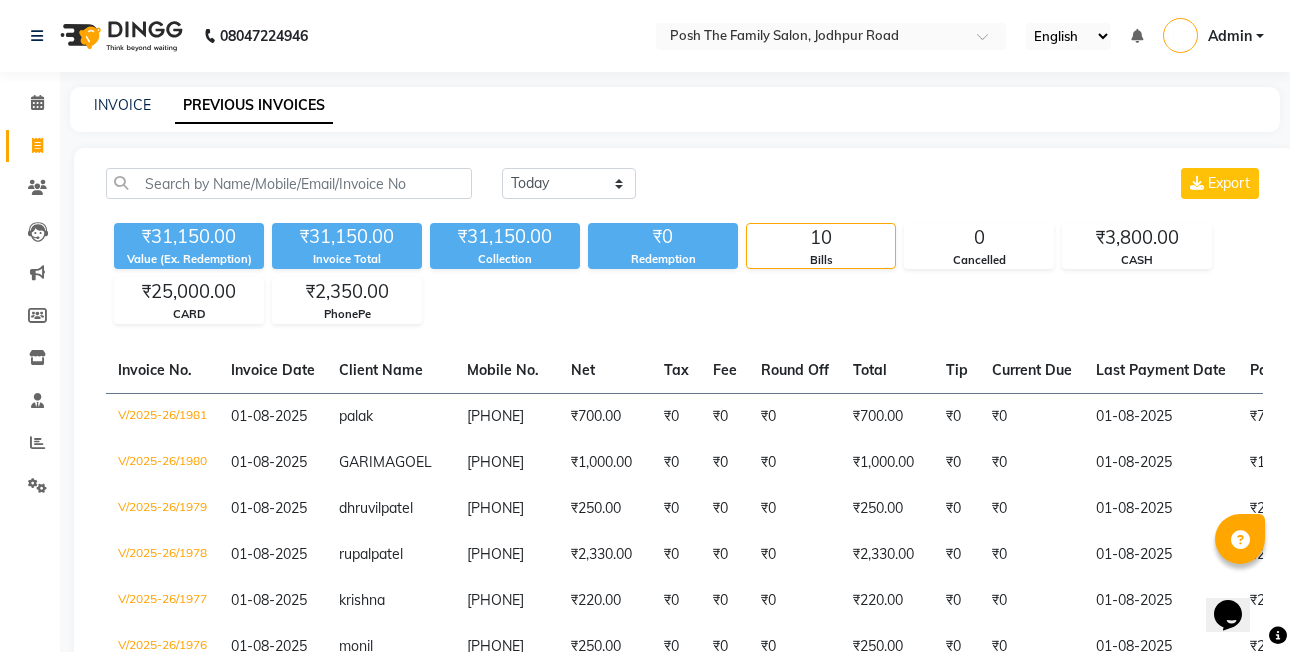 click on "INVOICE" 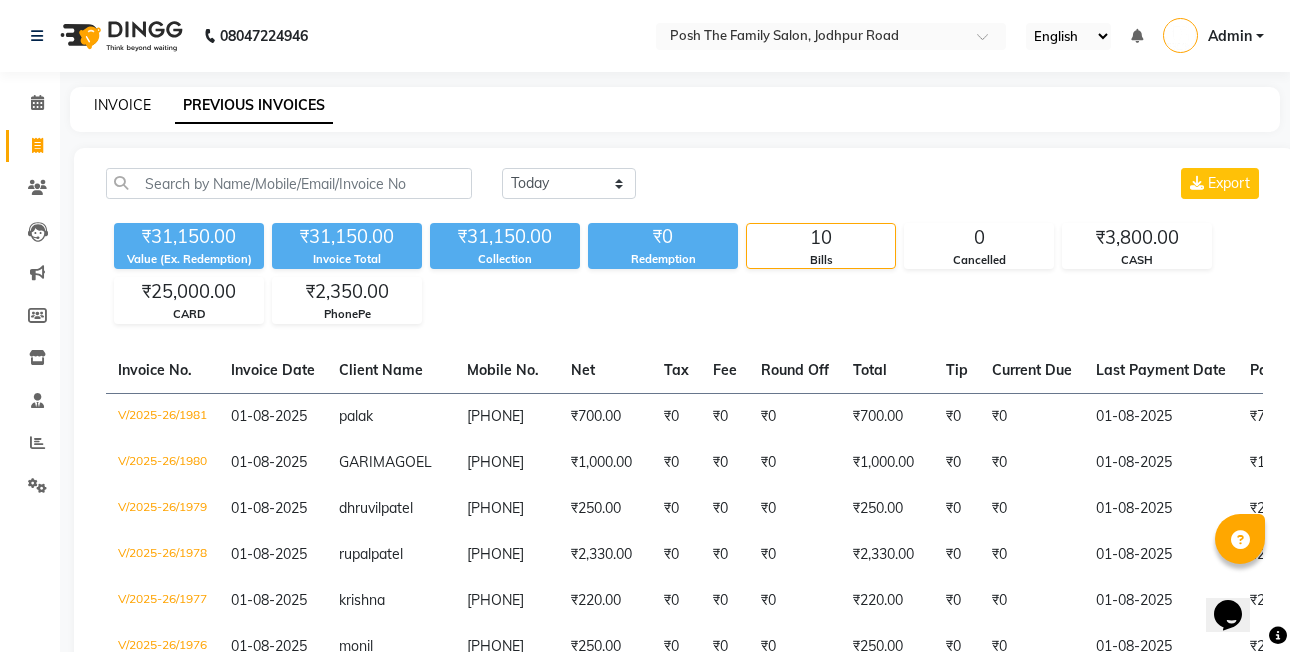 click on "INVOICE" 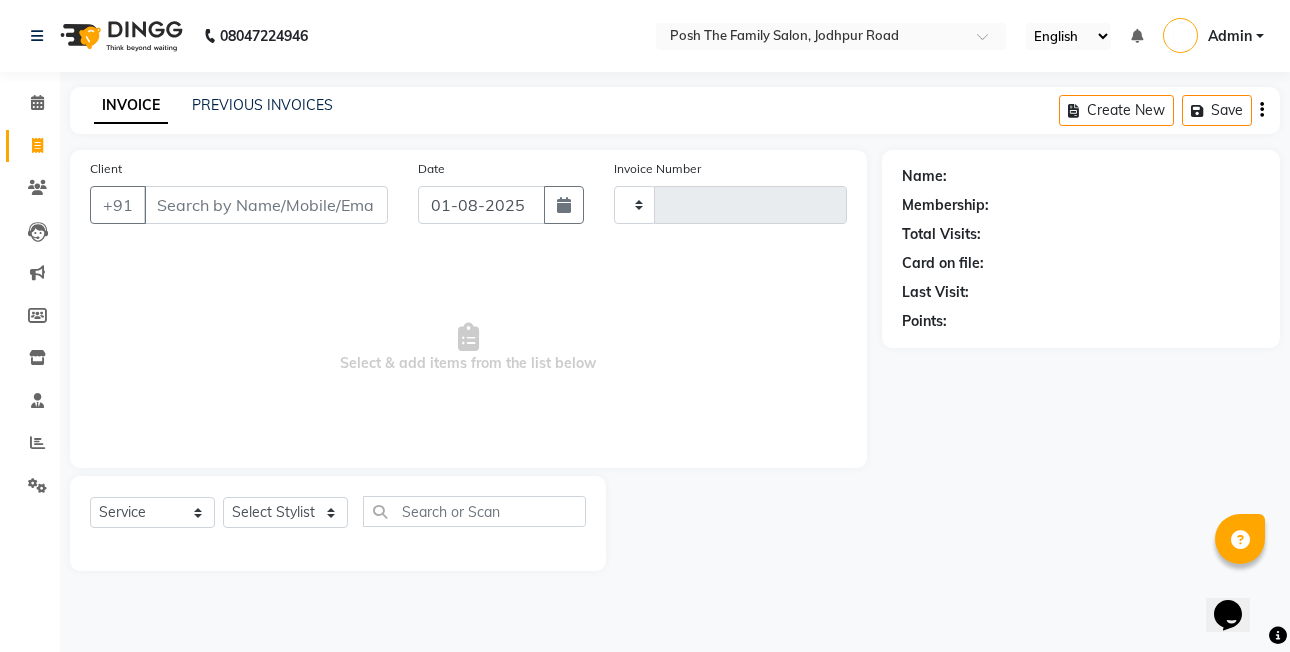 type on "1982" 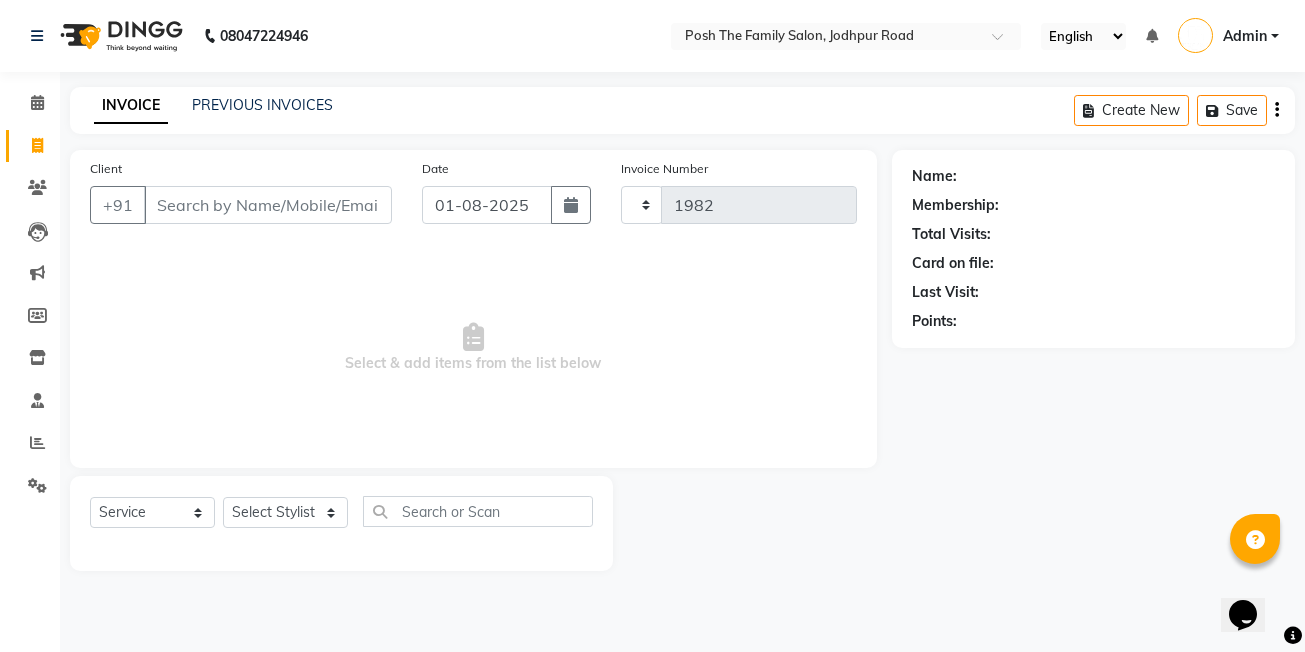 select on "6199" 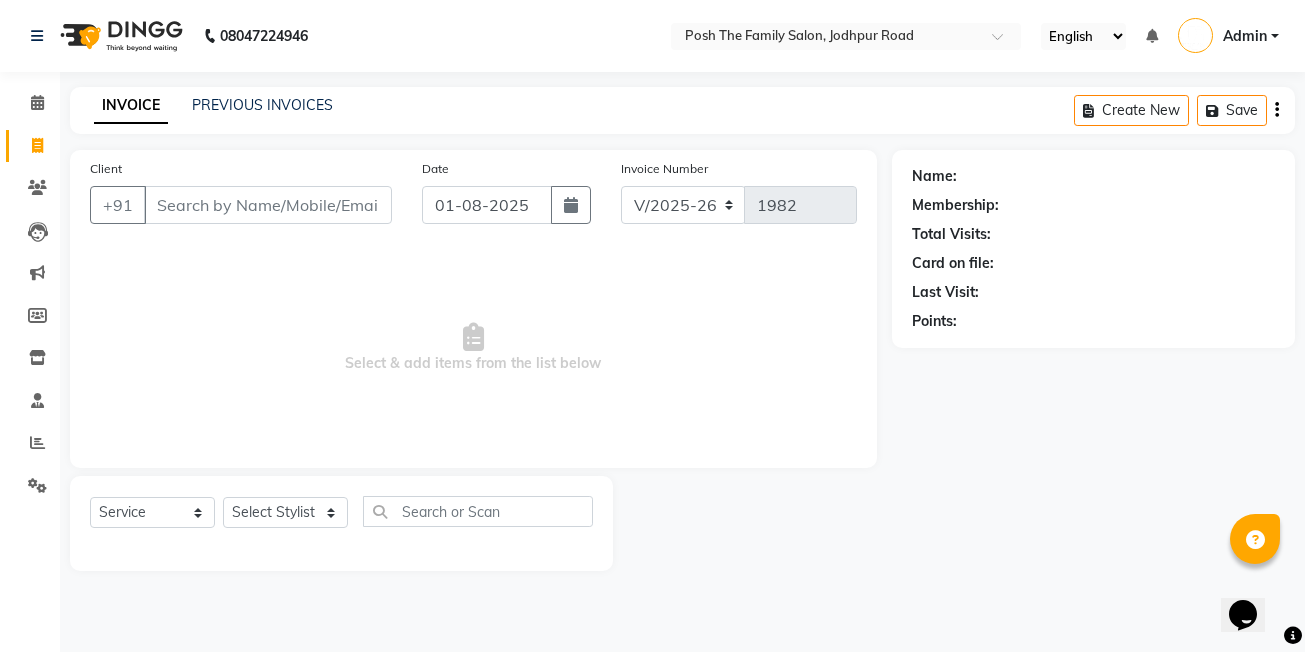 click on "Client" at bounding box center [268, 205] 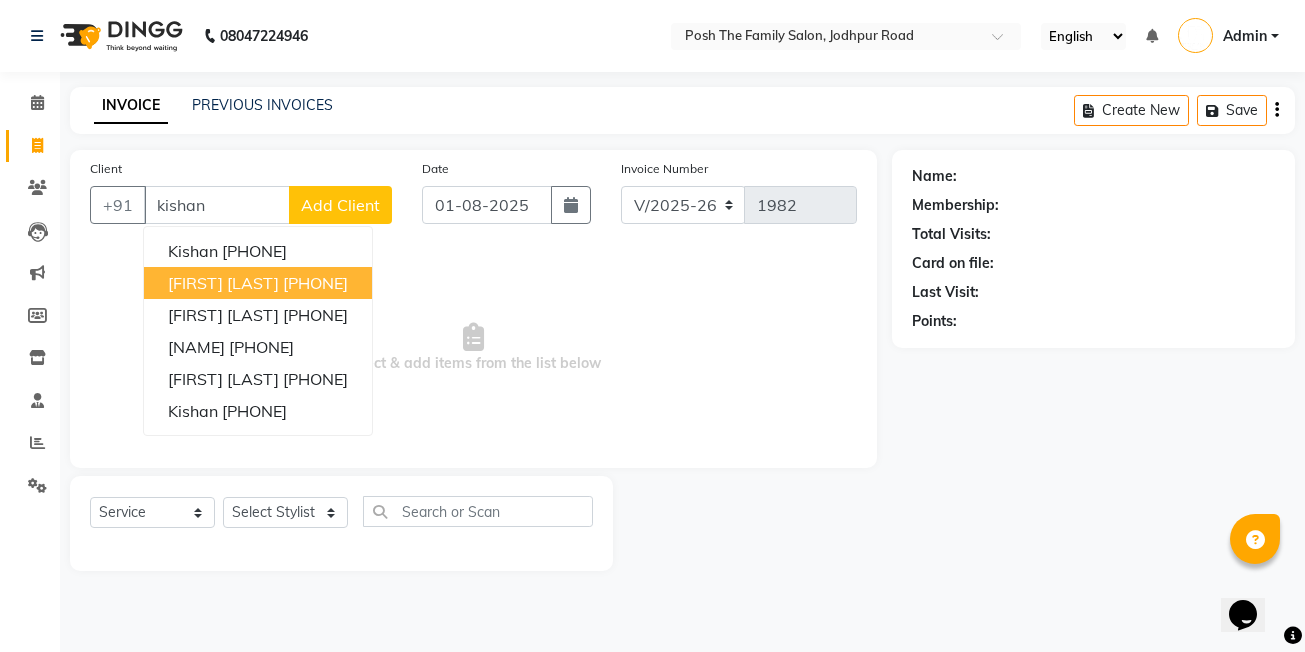 click on "[FIRST] [LAST] [PHONE]" at bounding box center (258, 283) 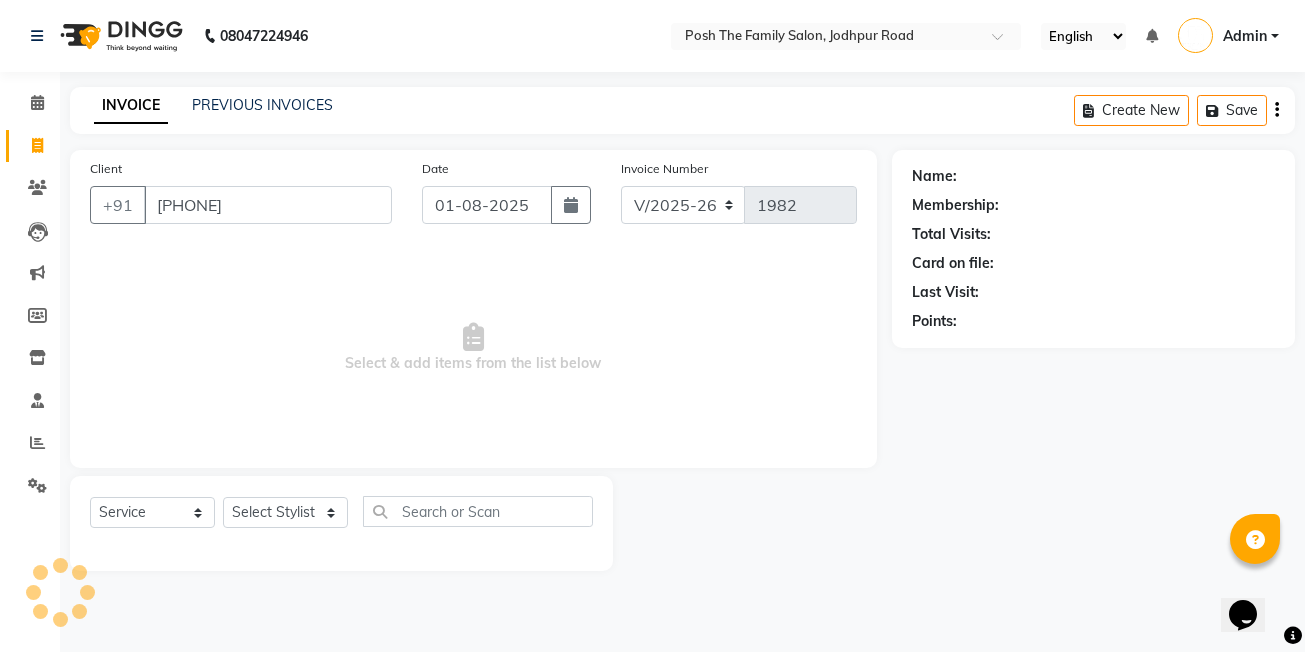type on "[PHONE]" 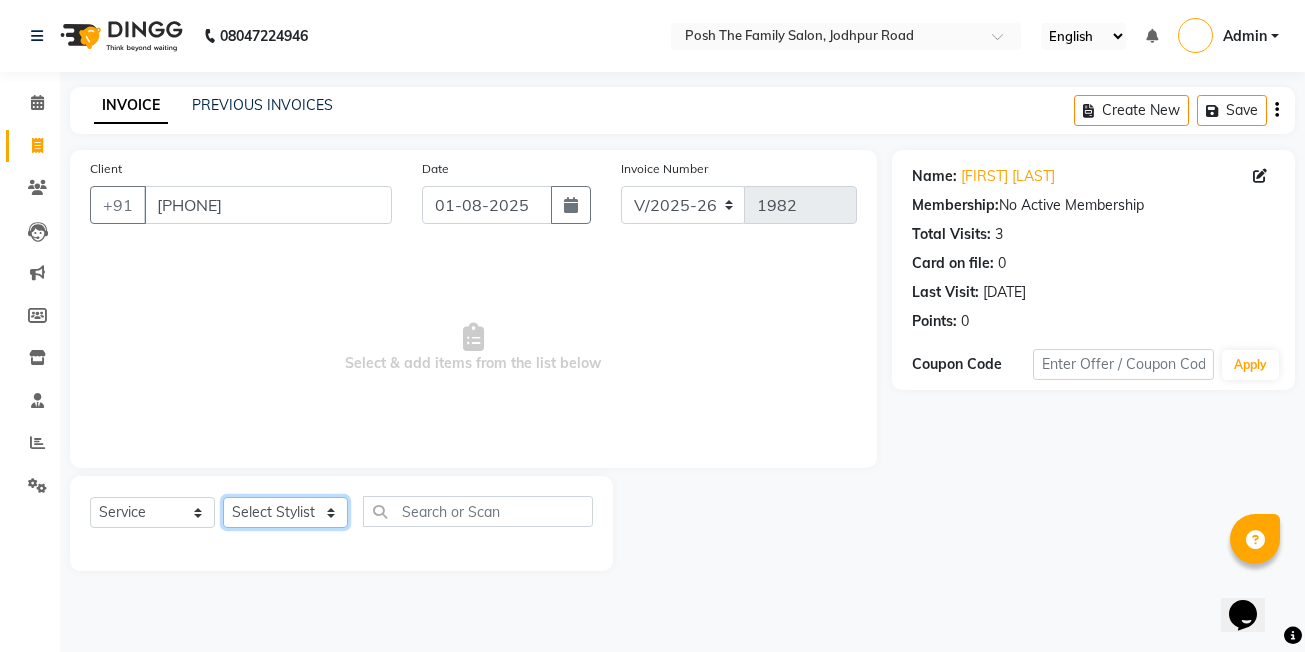 click on "Select Stylist [FIRST] [LAST] [FIRST] [LAST] [FIRST] [LAST] [FIRST] [LAST] [FIRST] [LAST] [FIRST] [LAST] [FIRST] [LAST] [FIRST] [LAST] (OWNER) [NAME] [FIRST] [LAST] [FIRST] [LAST] [FIRST] [LAST] [FIRST] [LAST] [FIRST] [LAST] [FIRST] [LAST] [FIRST] [LAST]" 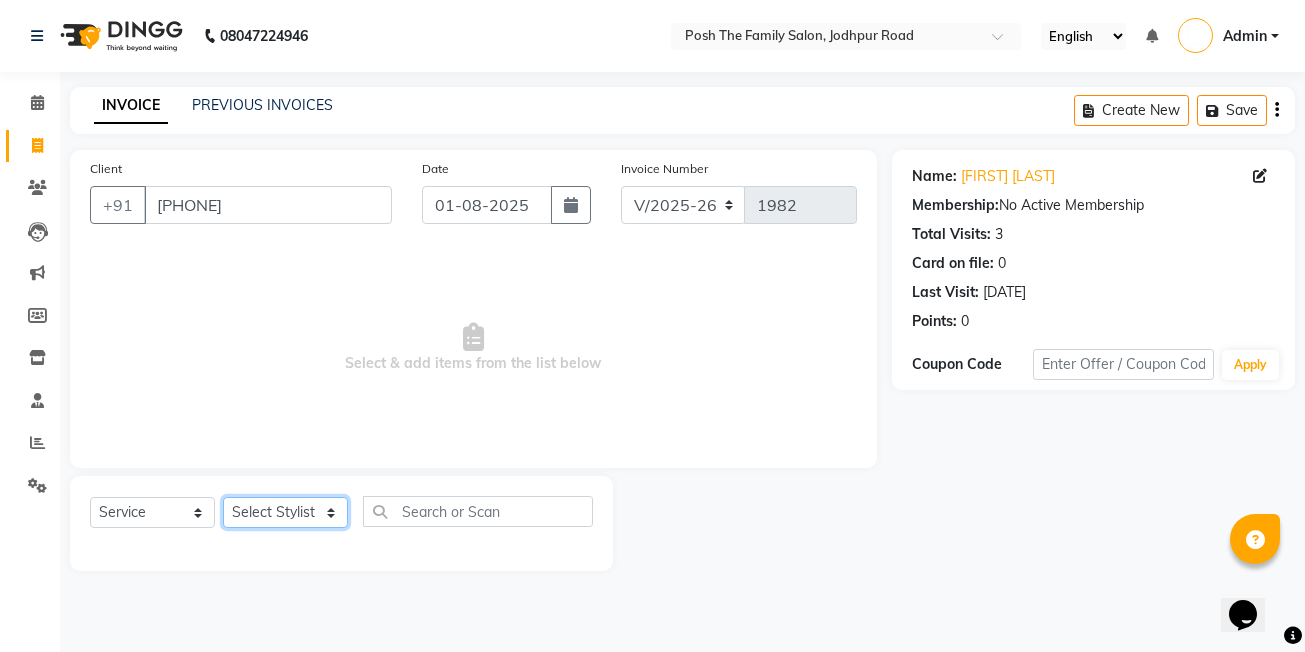 select on "53726" 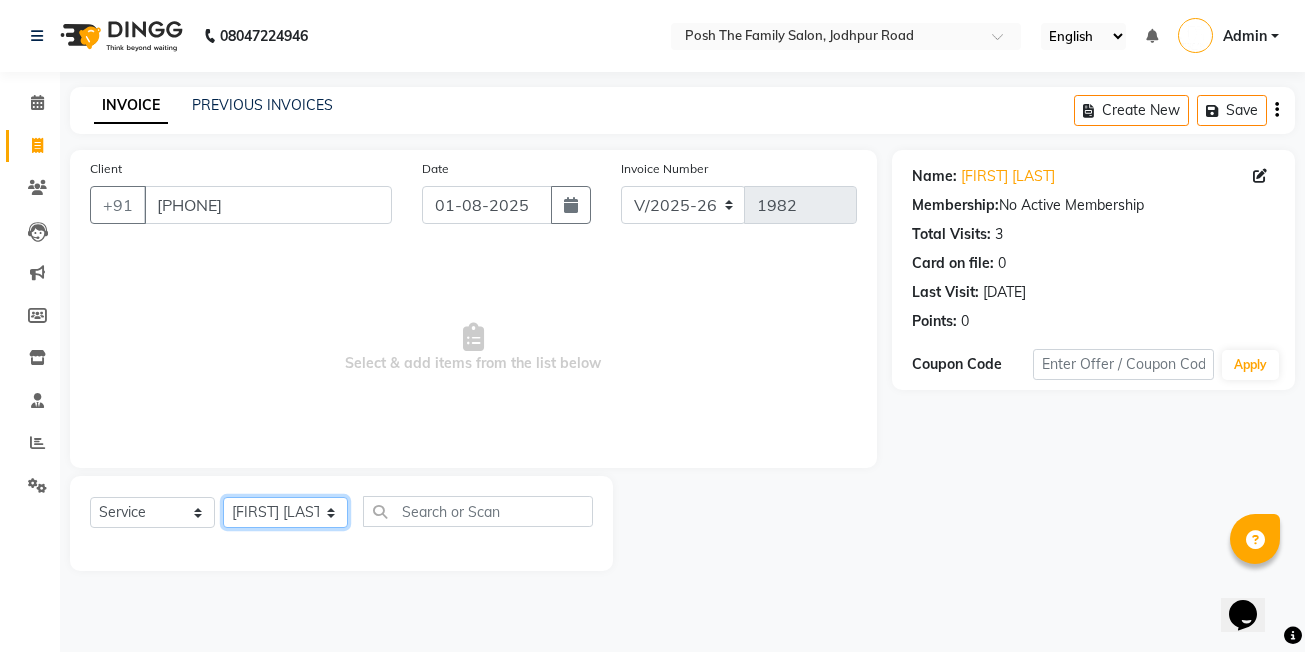 click on "Select Stylist [FIRST] [LAST] [FIRST] [LAST] [FIRST] [LAST] [FIRST] [LAST] [FIRST] [LAST] [FIRST] [LAST] [FIRST] [LAST] [FIRST] [LAST] (OWNER) [NAME] [FIRST] [LAST] [FIRST] [LAST] [FIRST] [LAST] [FIRST] [LAST] [FIRST] [LAST] [FIRST] [LAST] [FIRST] [LAST]" 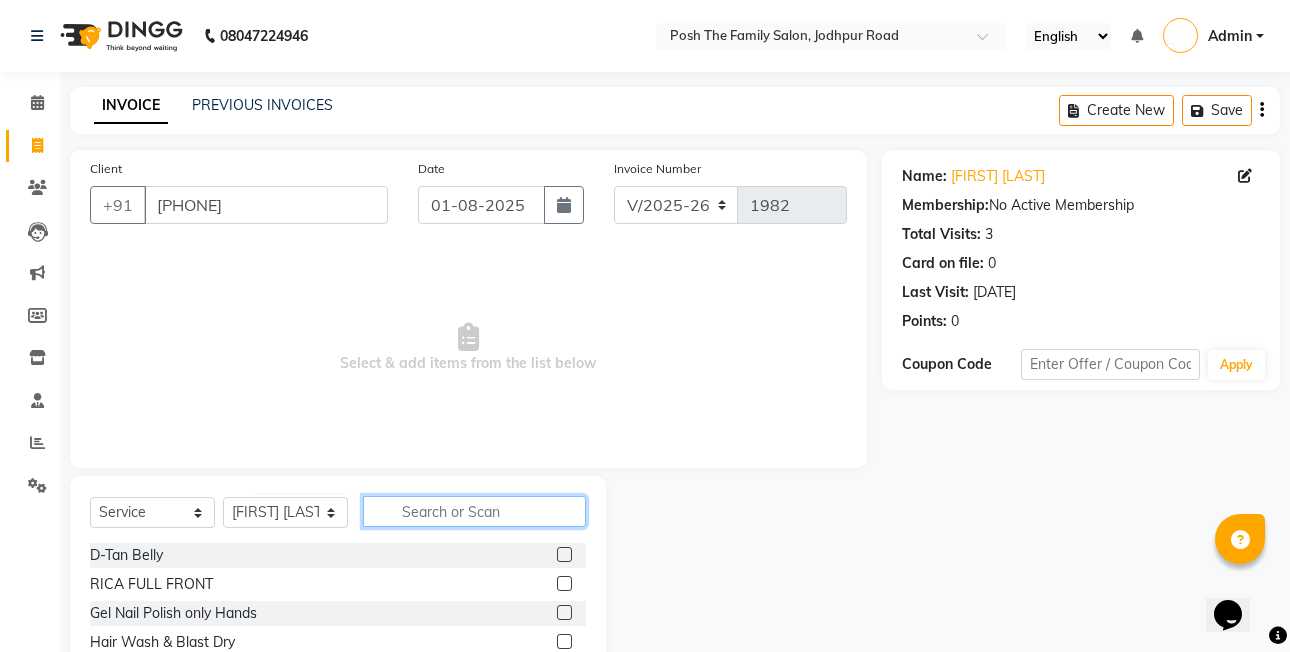 drag, startPoint x: 410, startPoint y: 513, endPoint x: 401, endPoint y: 505, distance: 12.0415945 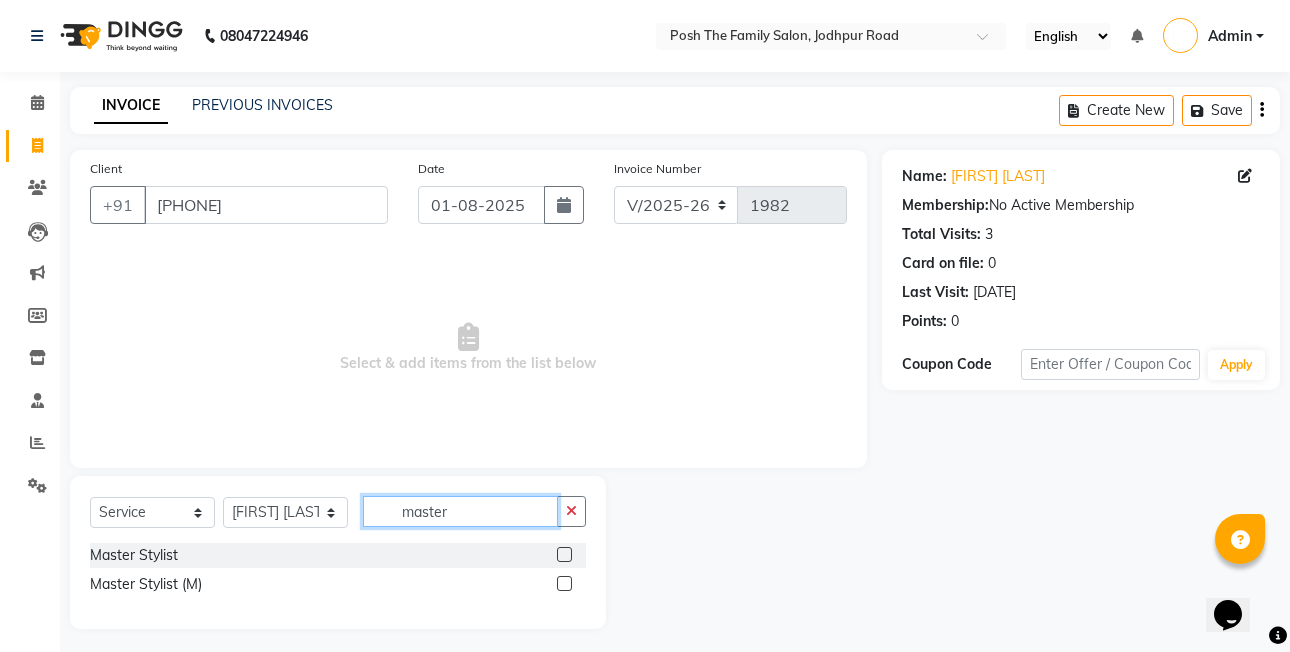 type on "master" 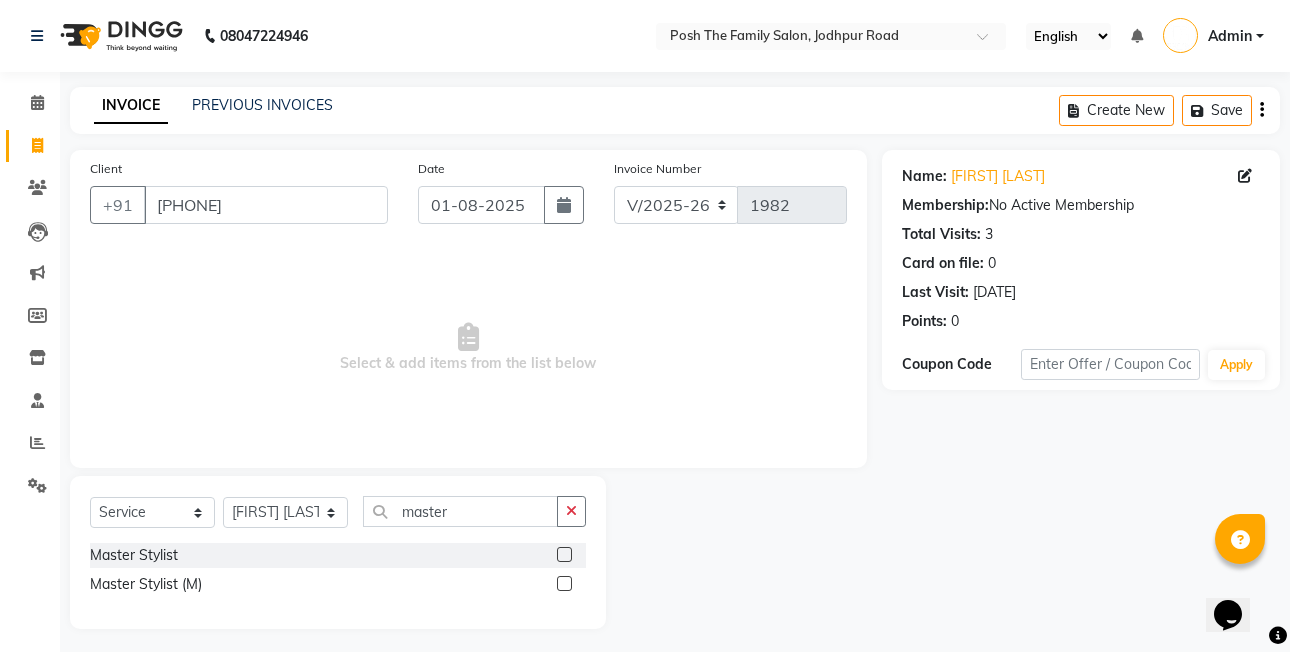 click 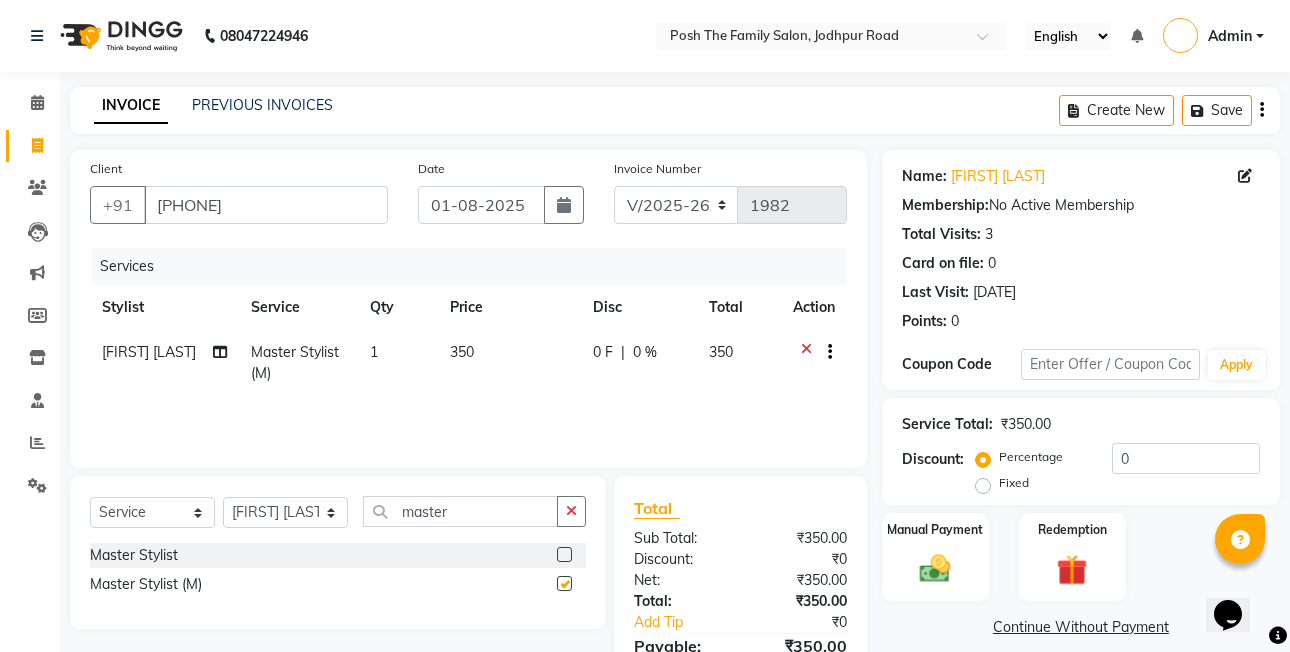 checkbox on "false" 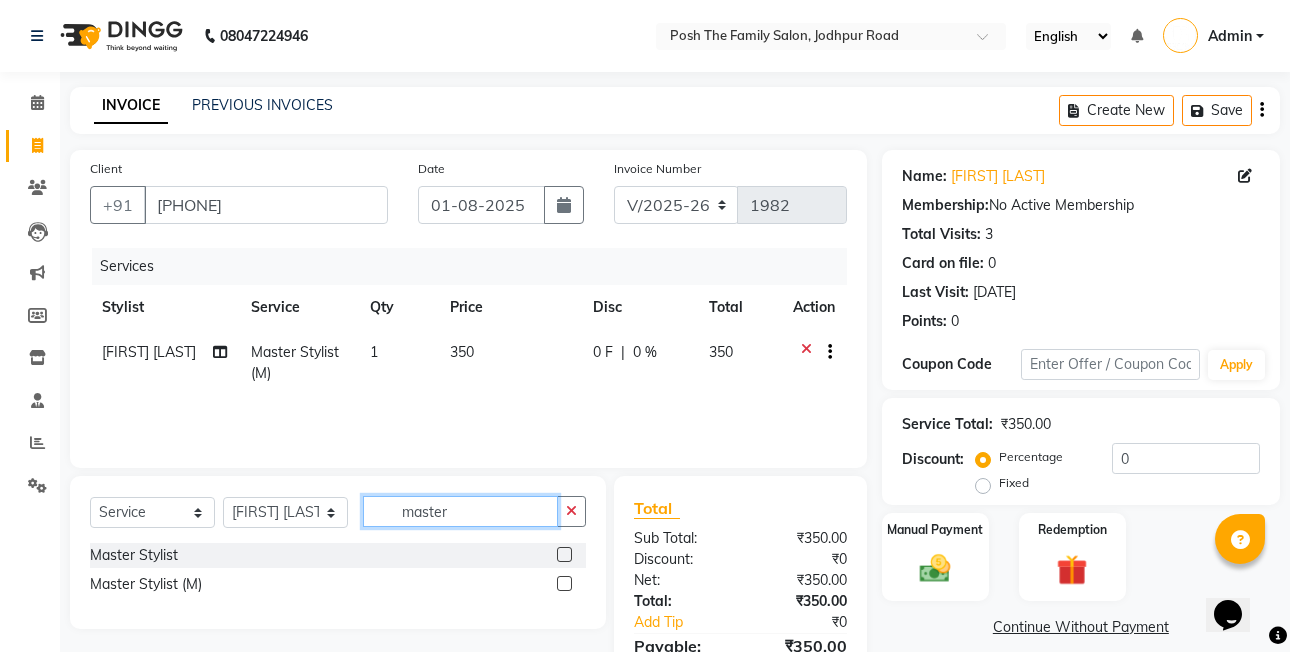 click on "master" 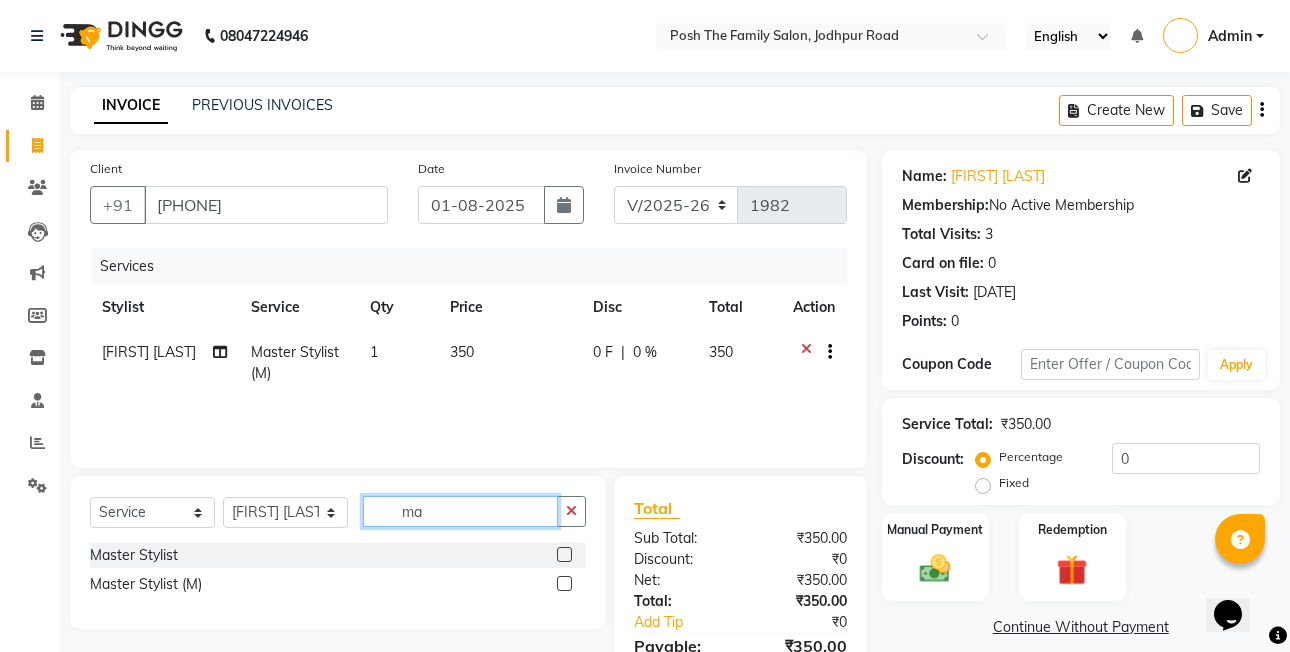 type on "m" 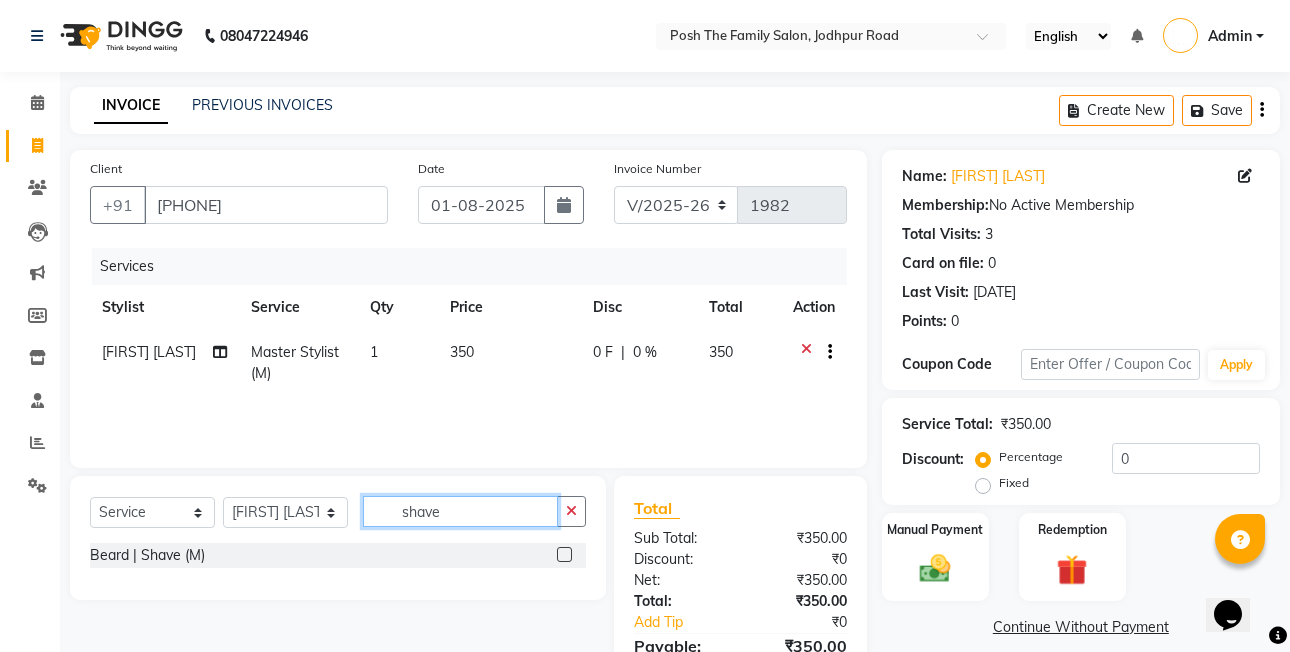type on "shave" 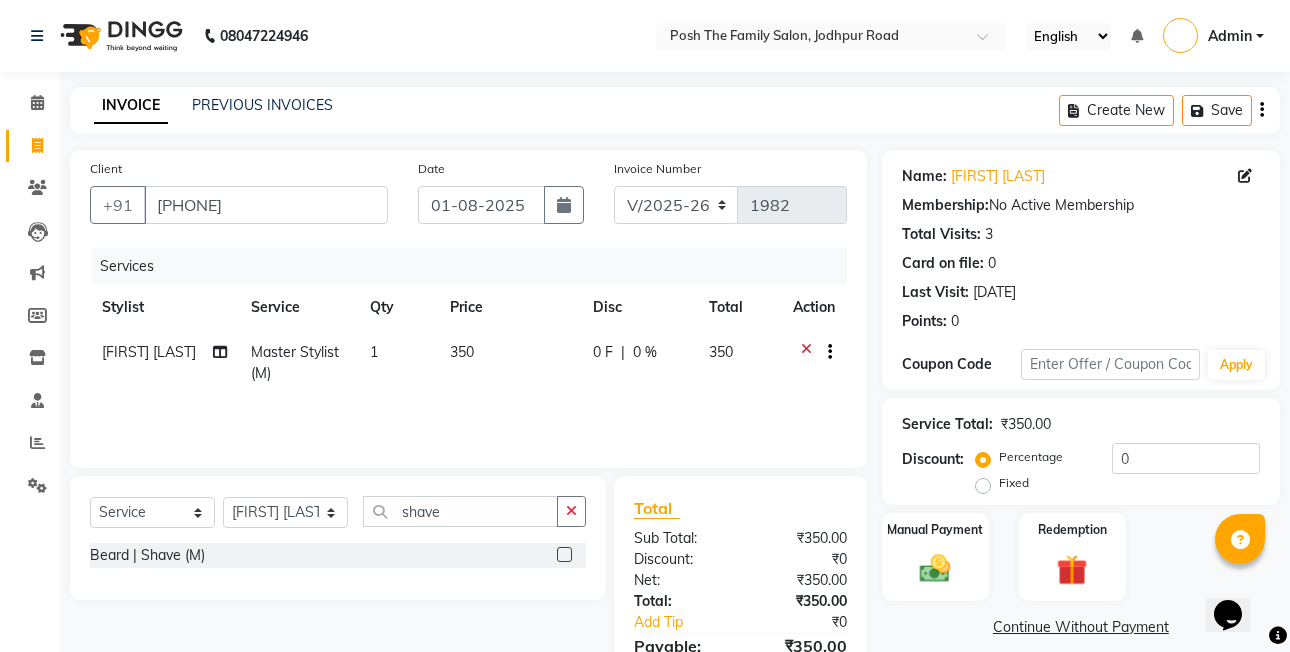 click 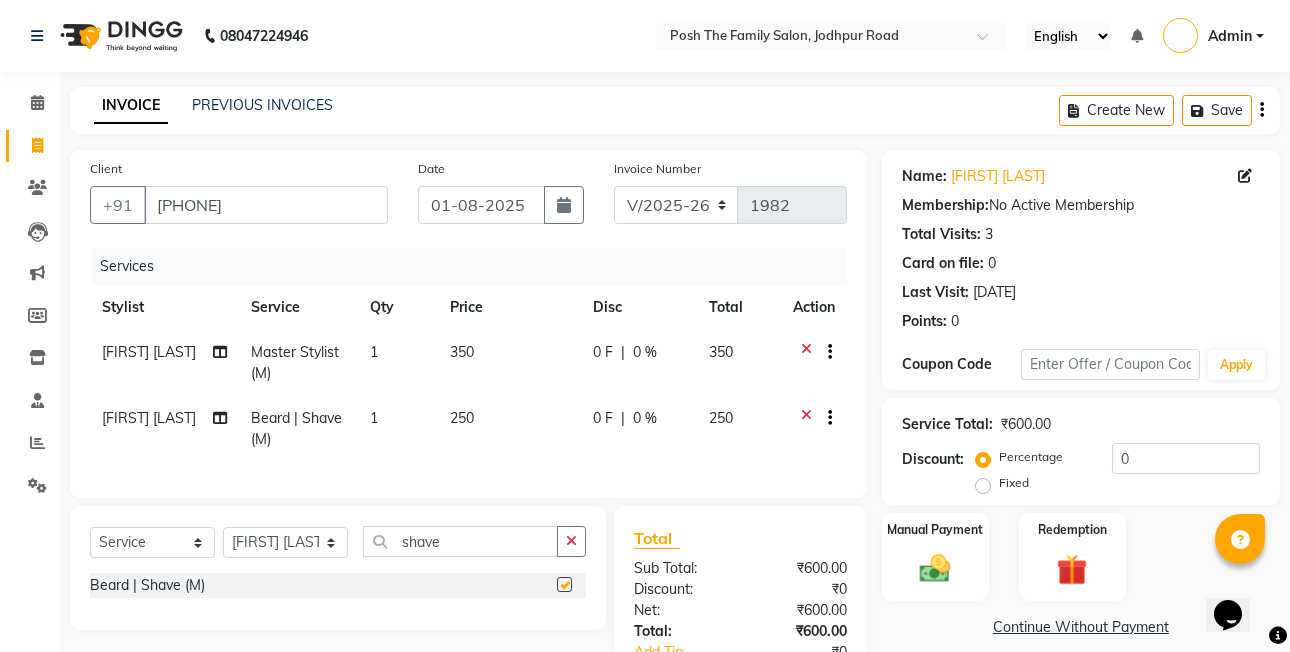 checkbox on "false" 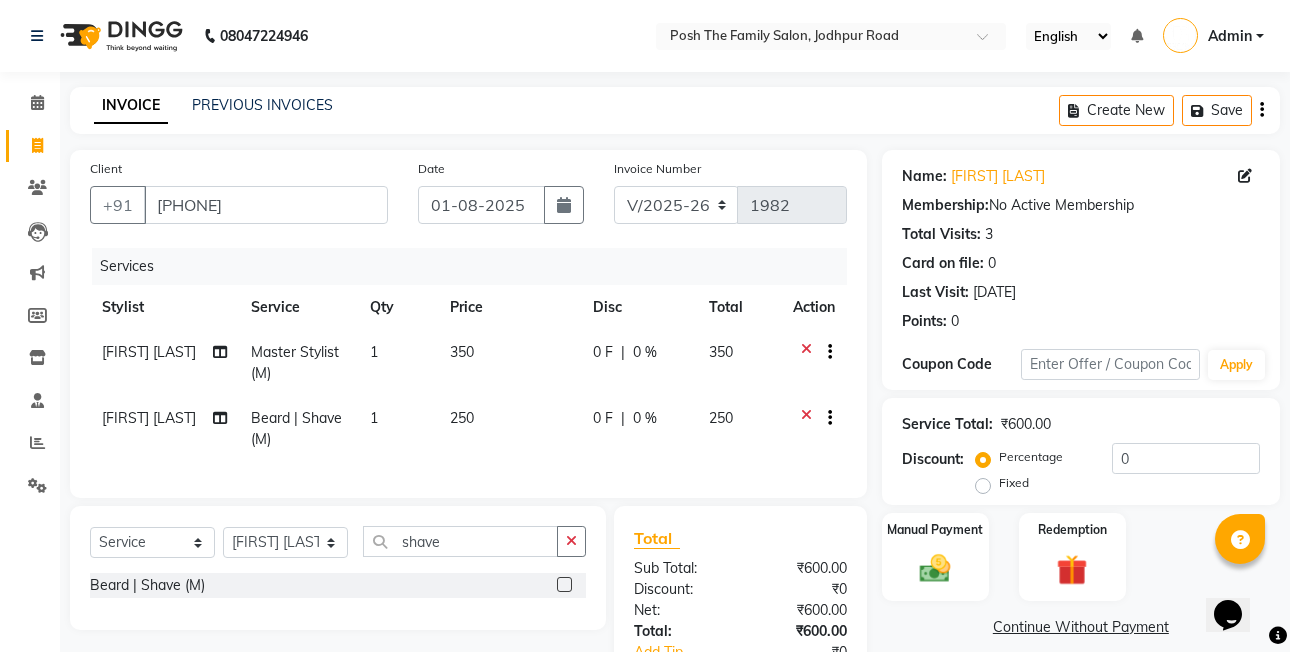 click on "Fixed" 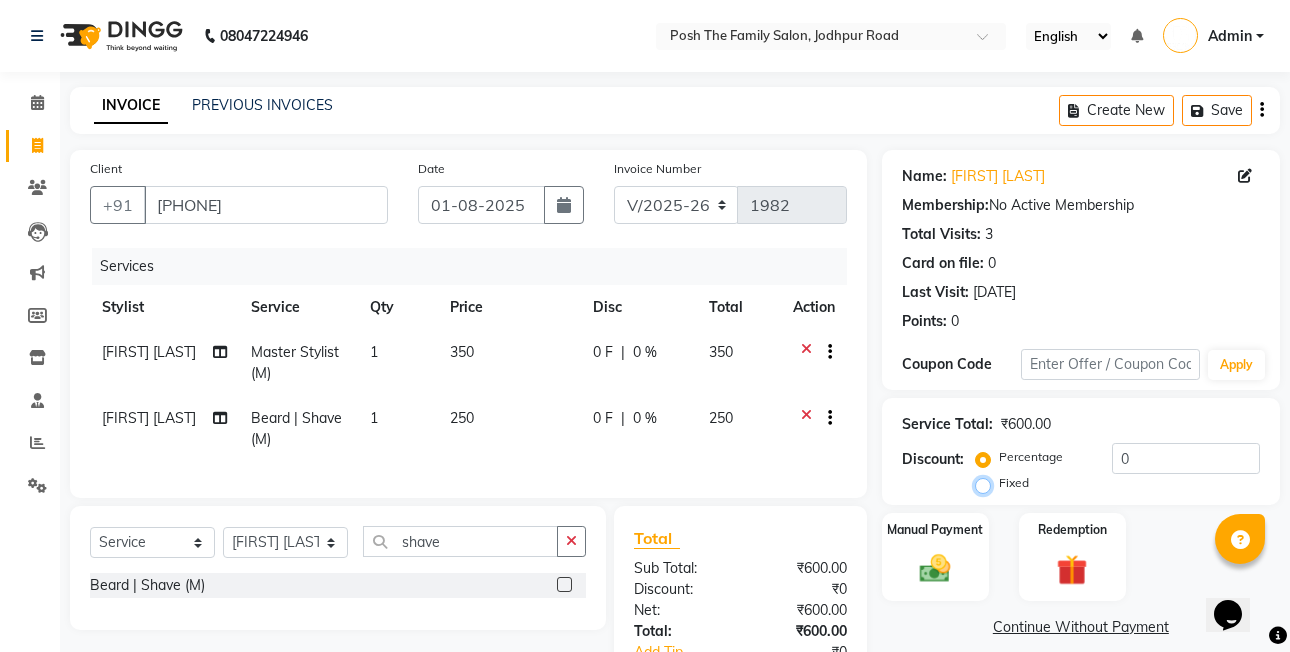 click on "Fixed" at bounding box center (987, 483) 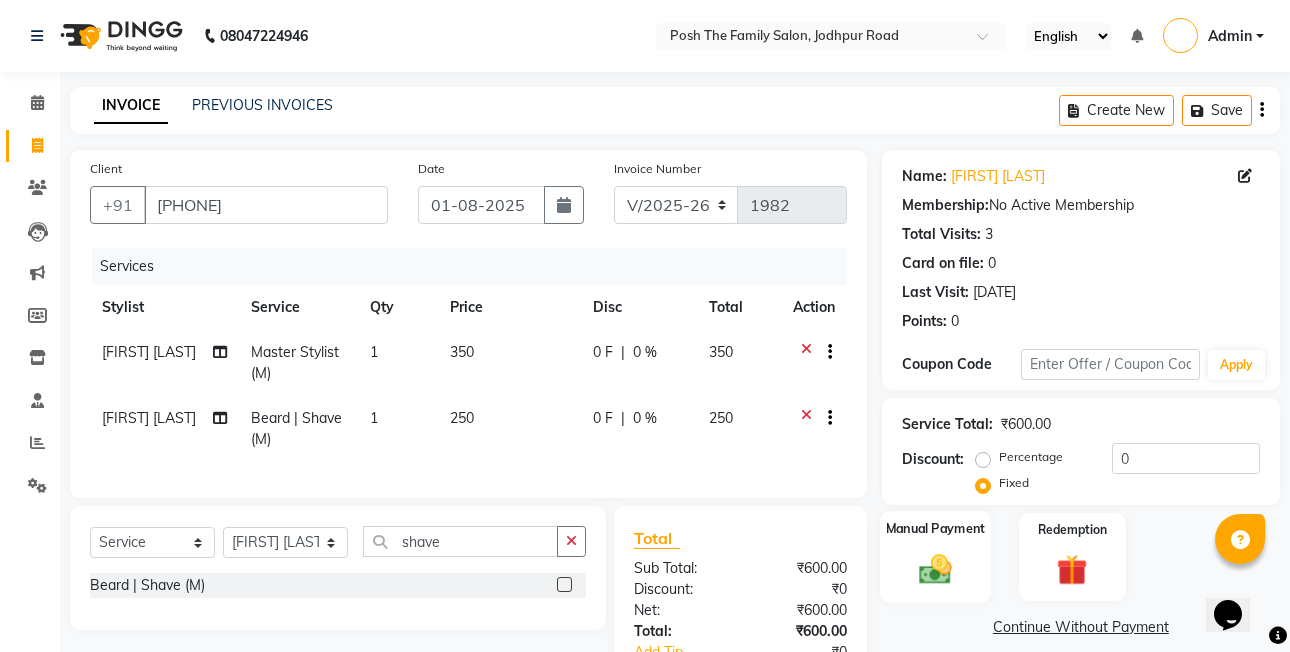 click on "Manual Payment" 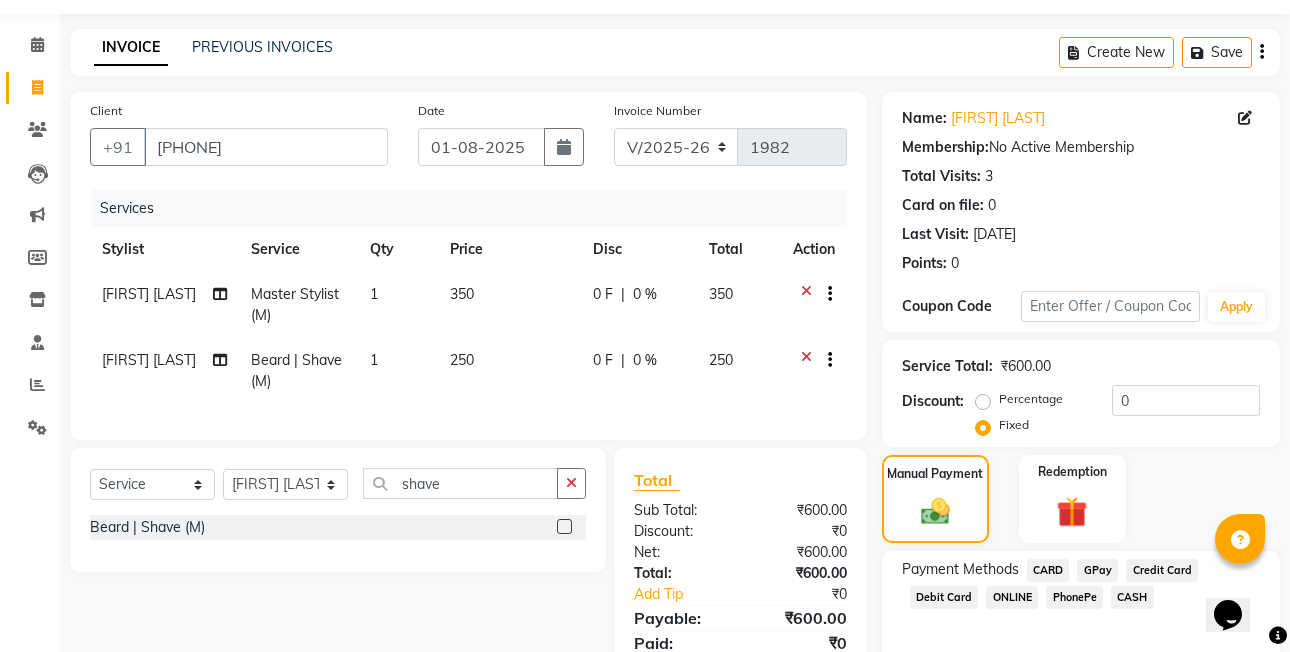 scroll, scrollTop: 151, scrollLeft: 0, axis: vertical 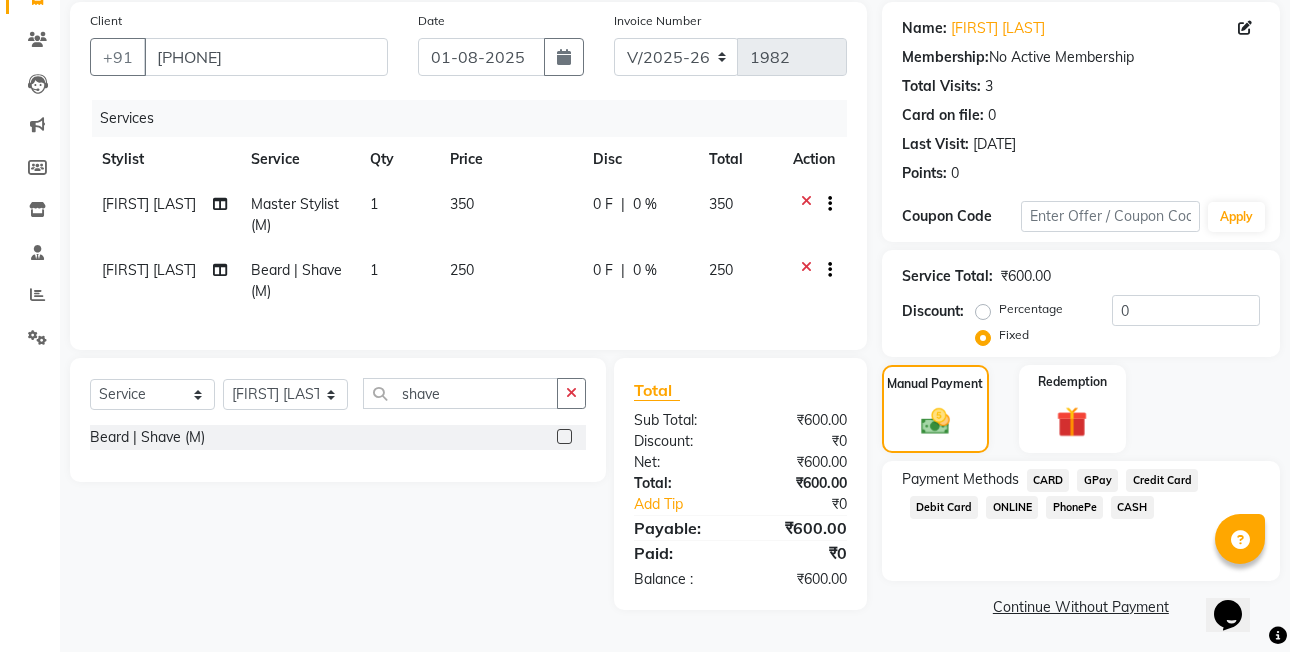 click on "CASH" 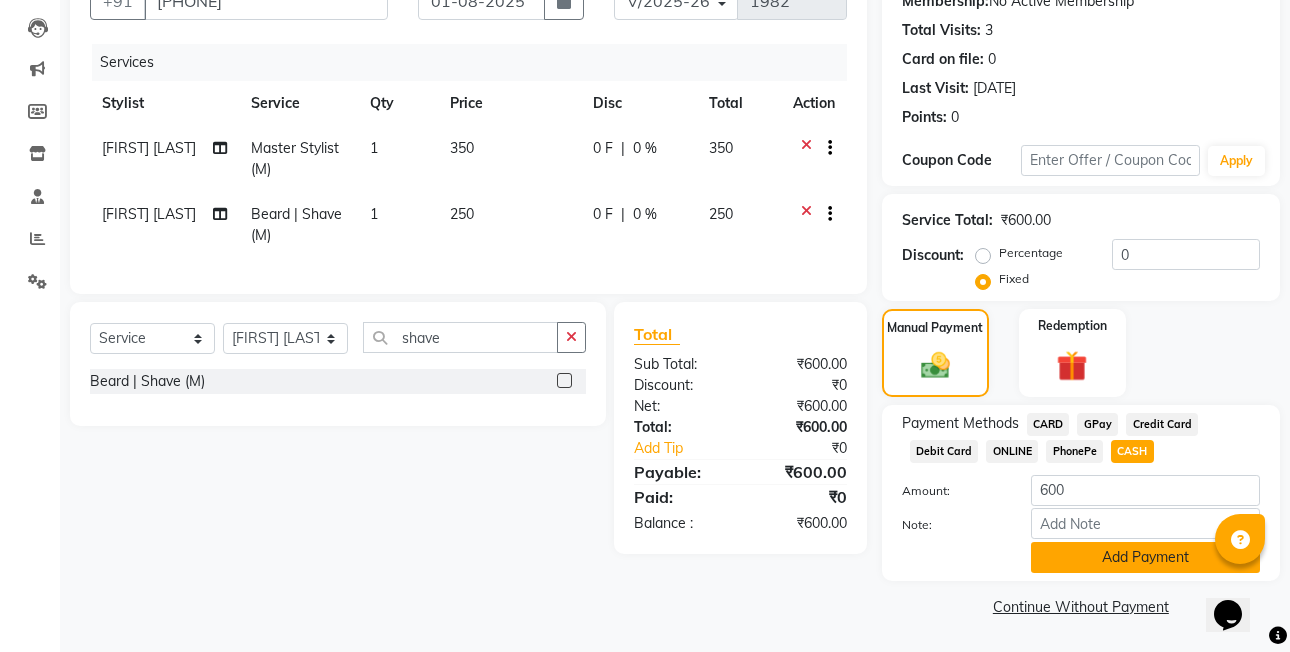 click on "Add Payment" 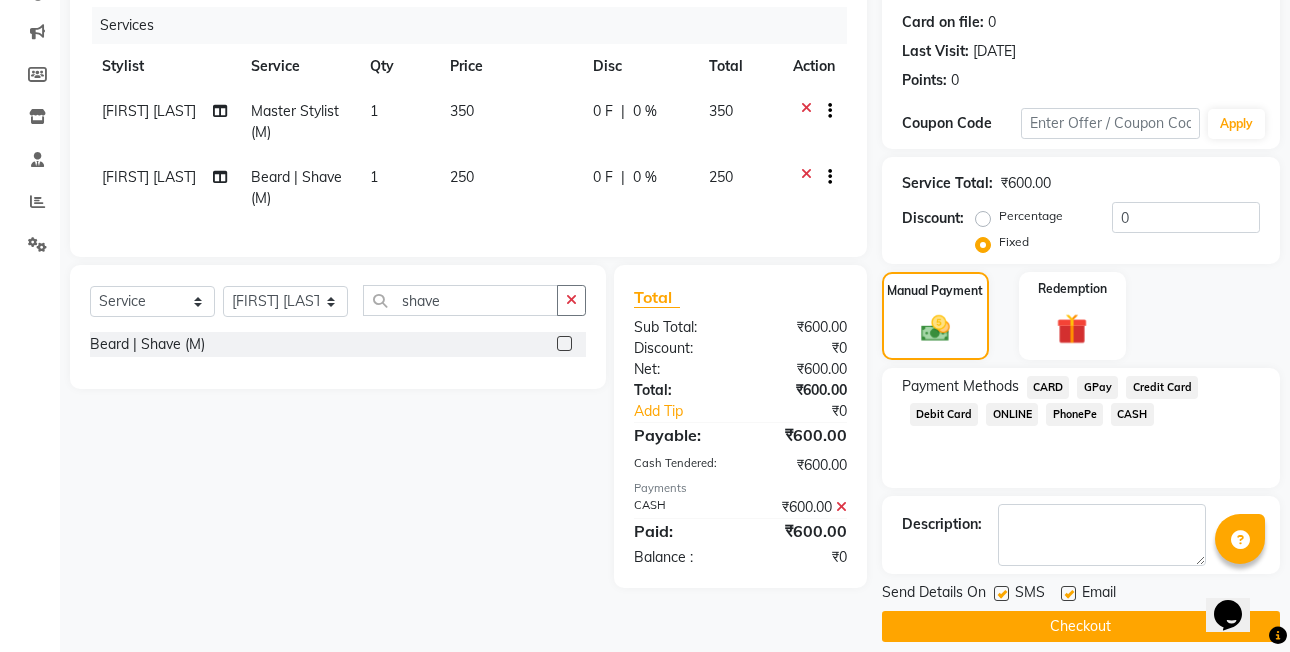 scroll, scrollTop: 261, scrollLeft: 0, axis: vertical 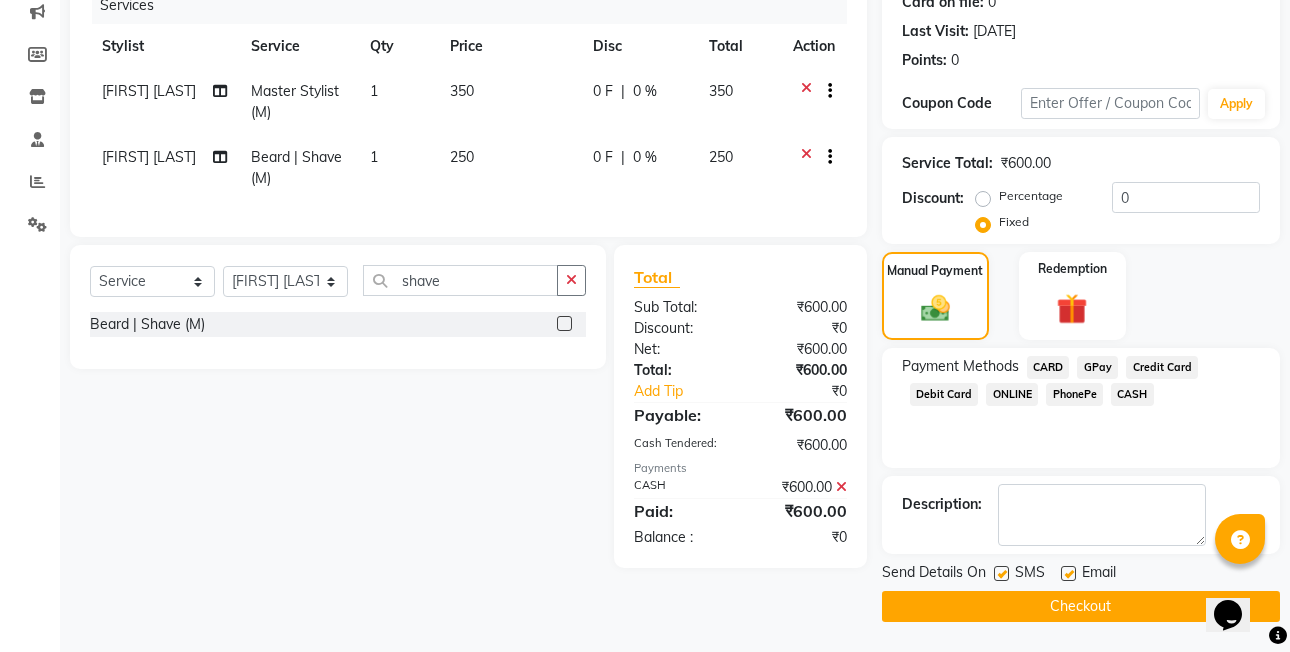 click on "Checkout" 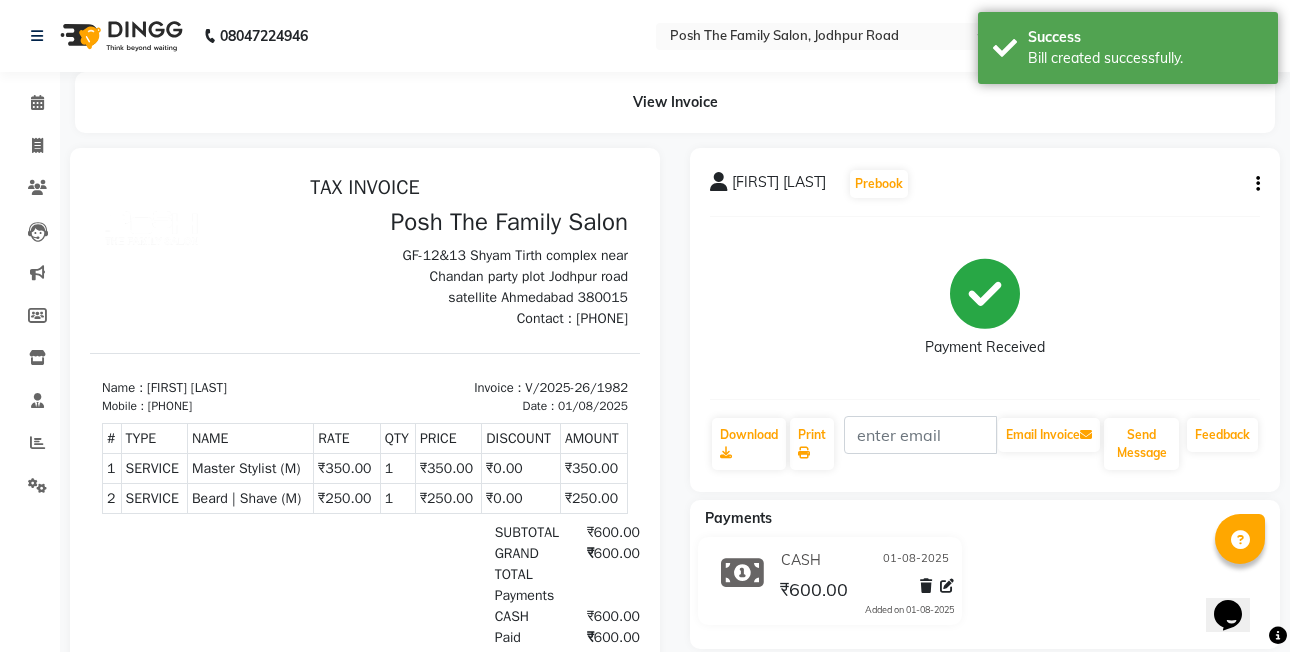 scroll, scrollTop: 0, scrollLeft: 0, axis: both 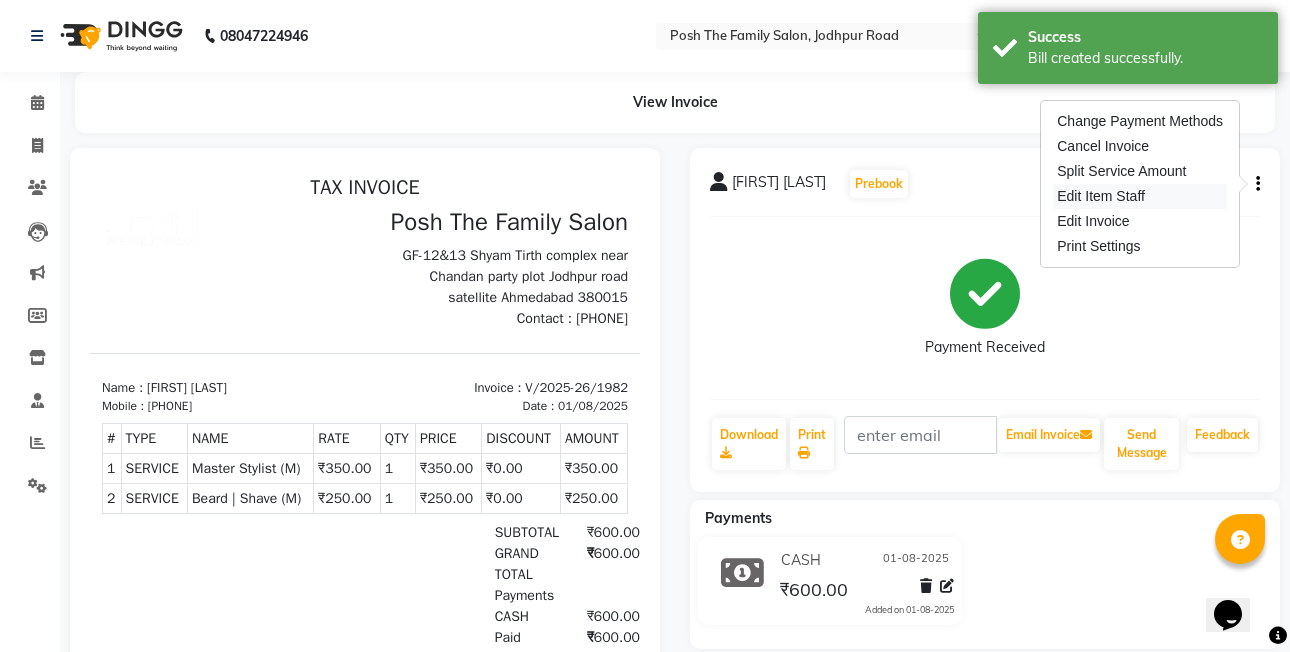click on "Edit Item Staff" at bounding box center (1140, 196) 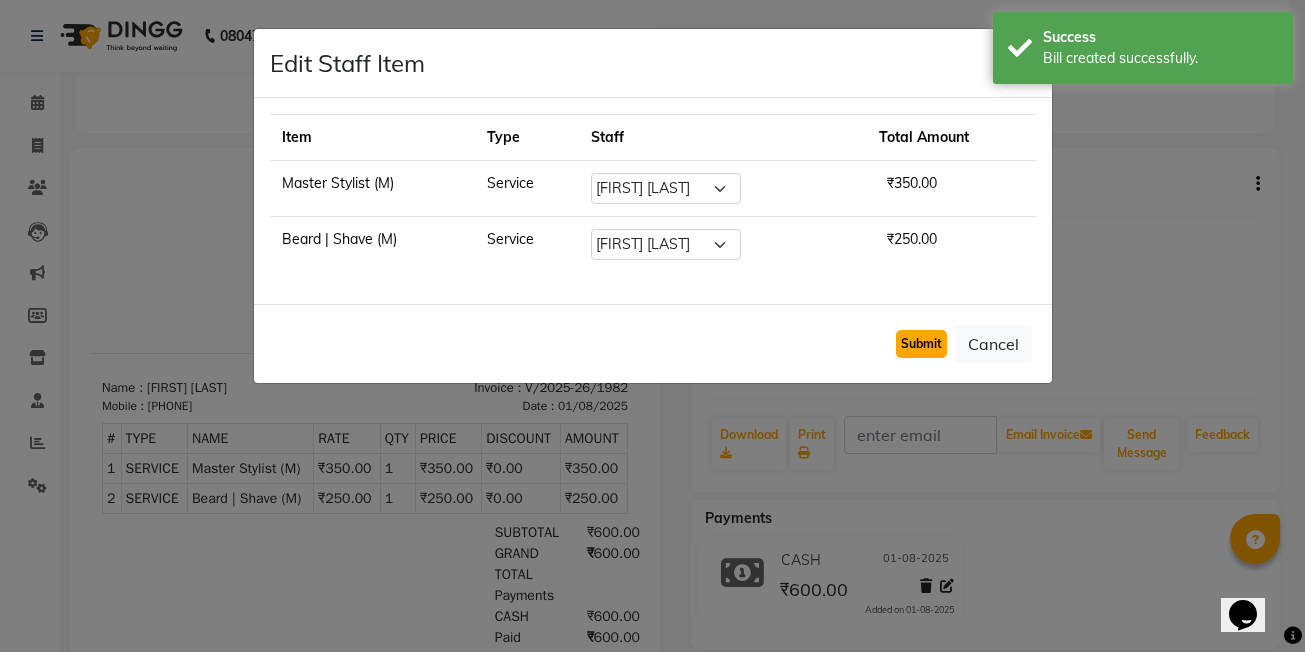 click on "Submit" 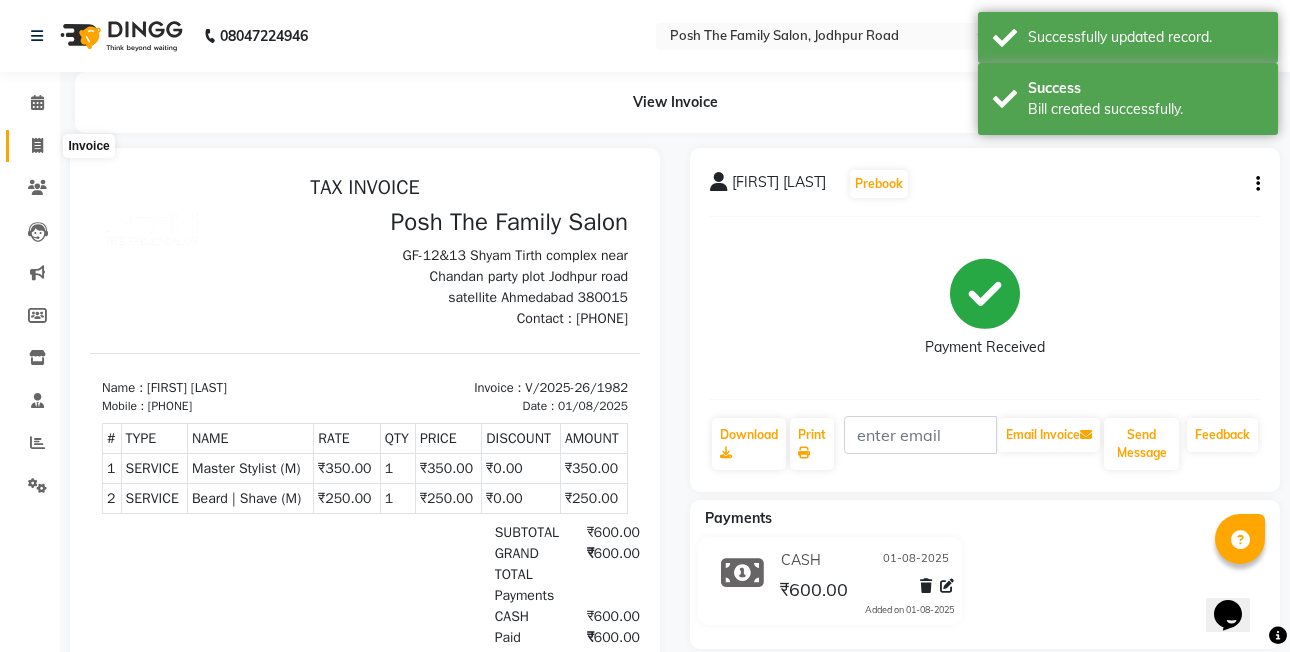 click 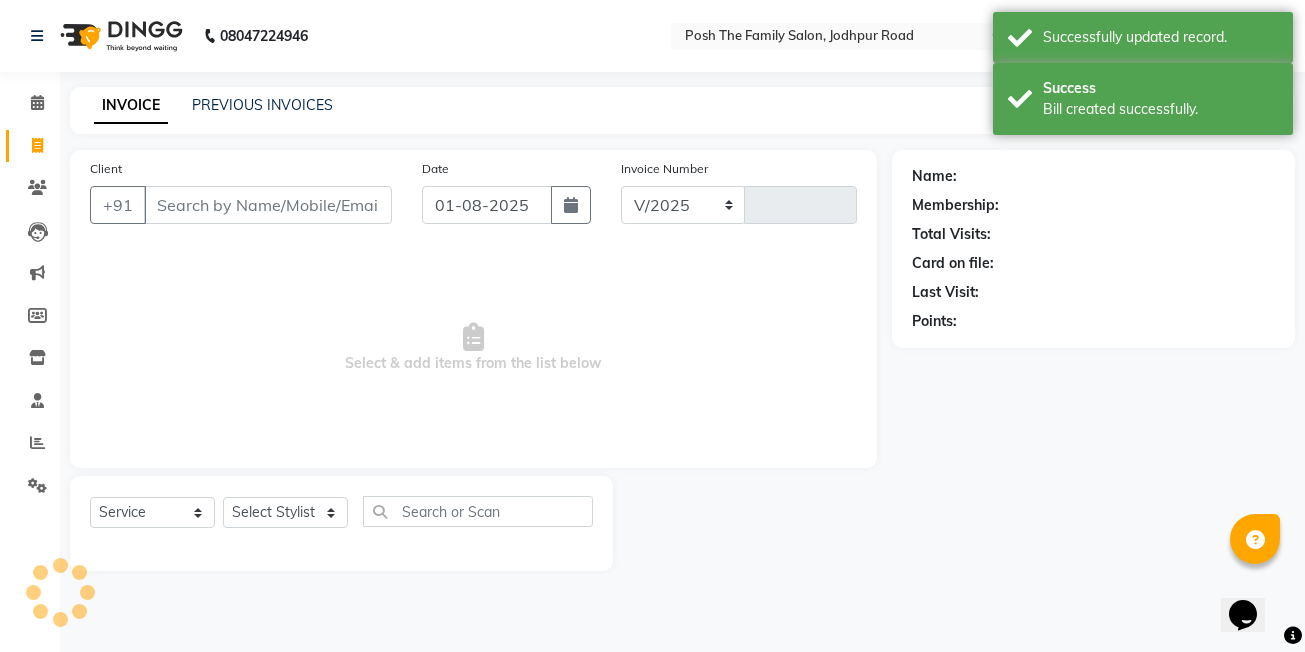 select on "6199" 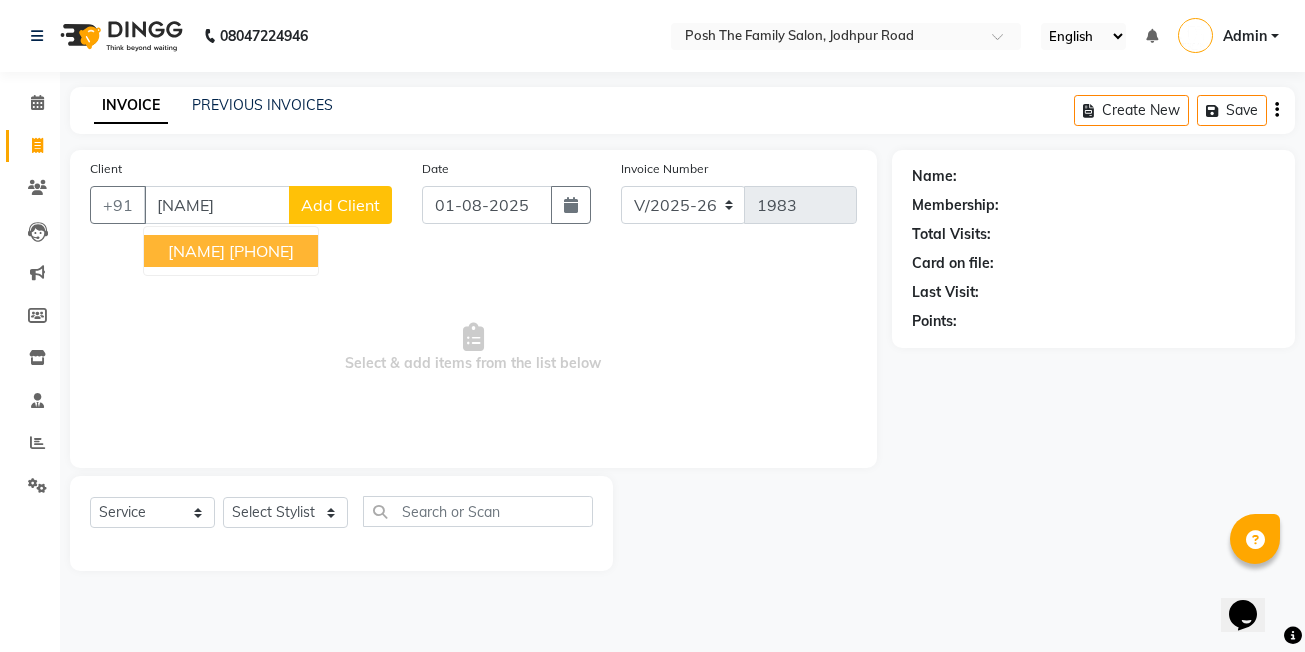 click on "[NAME] [PHONE]" at bounding box center (231, 251) 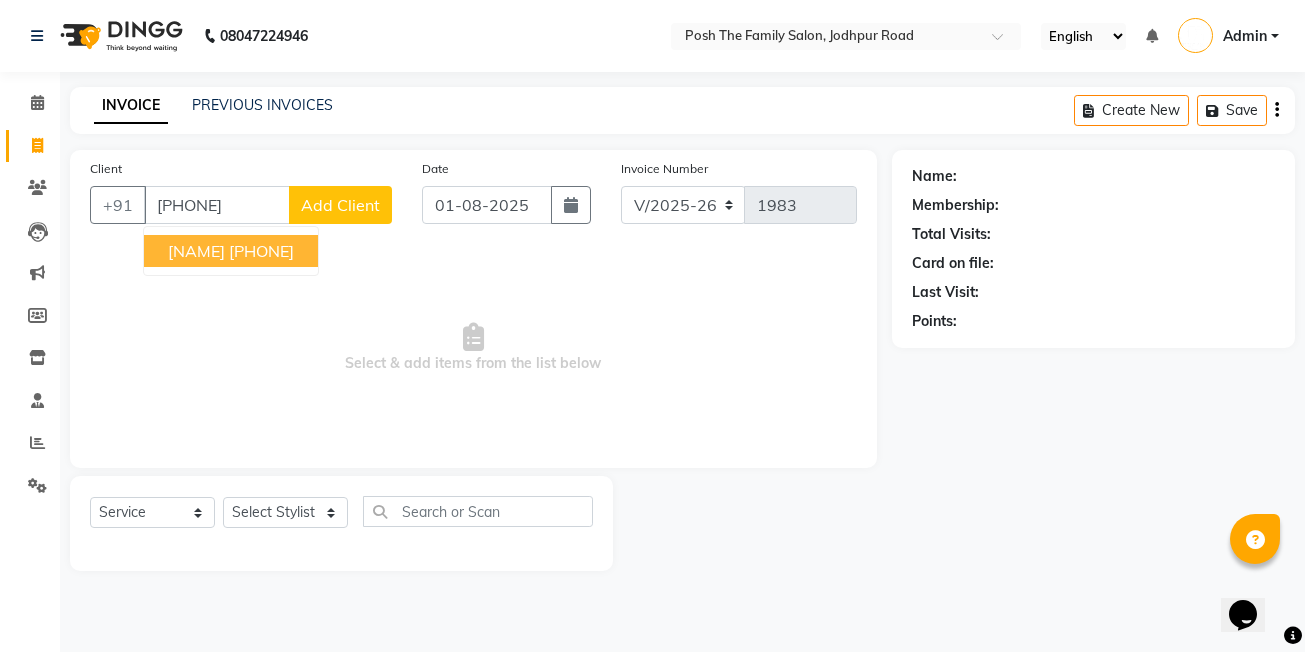 type on "[PHONE]" 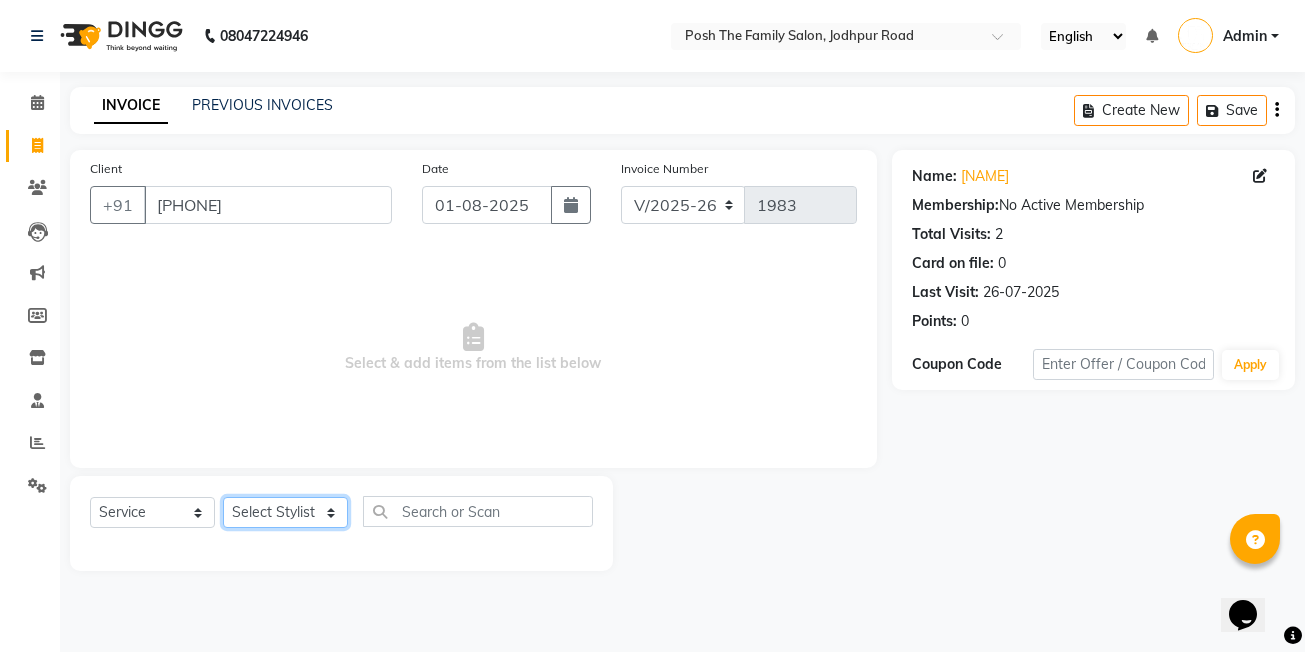 click on "Select Stylist [FIRST] [LAST] [FIRST] [LAST] [FIRST] [LAST] [FIRST] [LAST] [FIRST] [LAST] [FIRST] [LAST] [FIRST] [LAST] [FIRST] [LAST] (OWNER) [NAME] [FIRST] [LAST] [FIRST] [LAST] [FIRST] [LAST] [FIRST] [LAST] [FIRST] [LAST] [FIRST] [LAST] [FIRST] [LAST]" 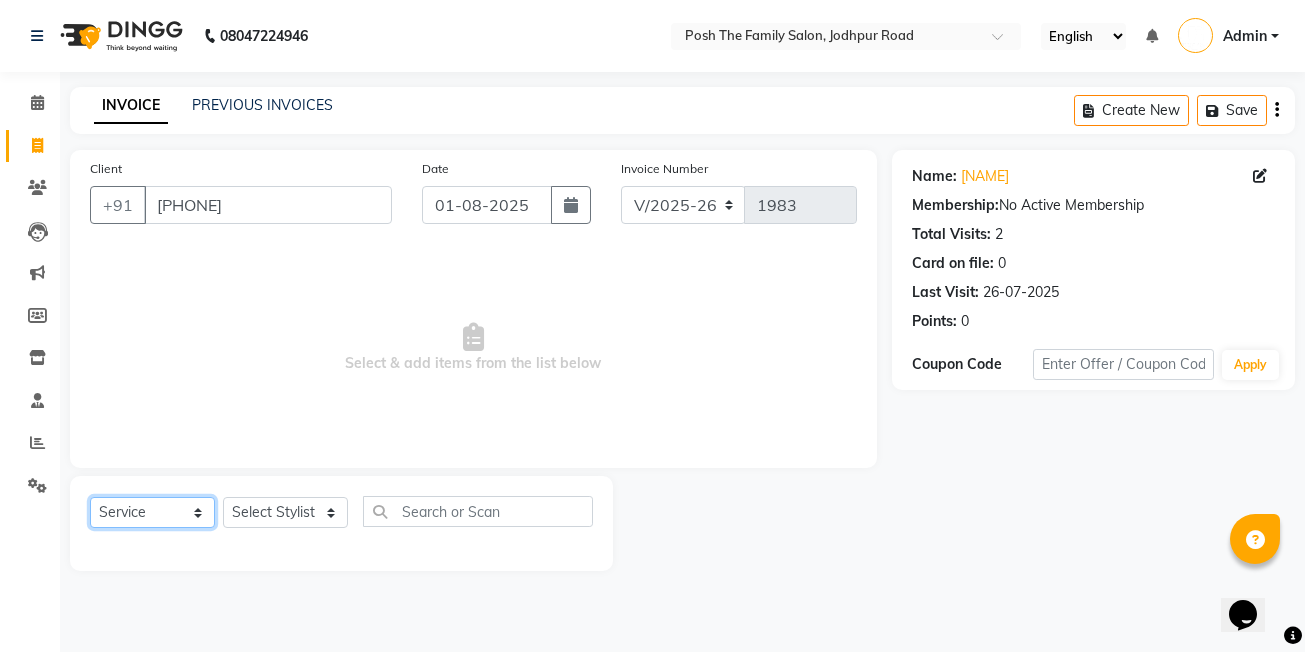 click on "Select  Service  Product  Membership  Package Voucher Prepaid Gift Card" 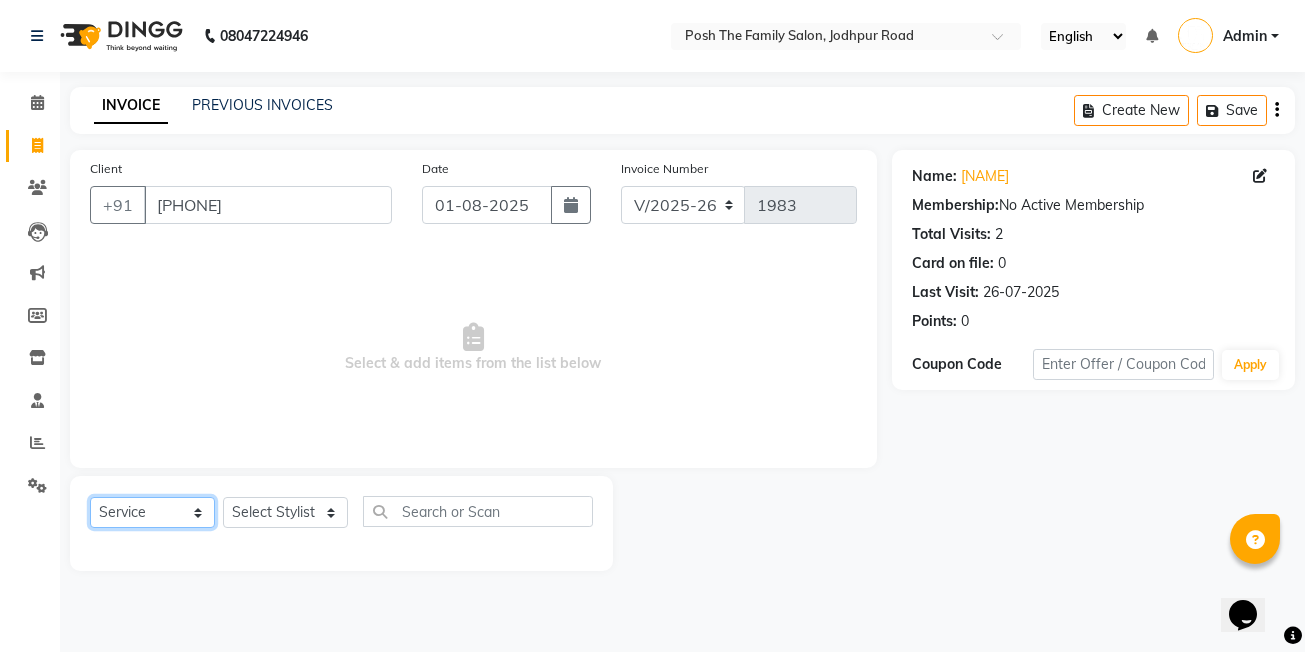 select on "product" 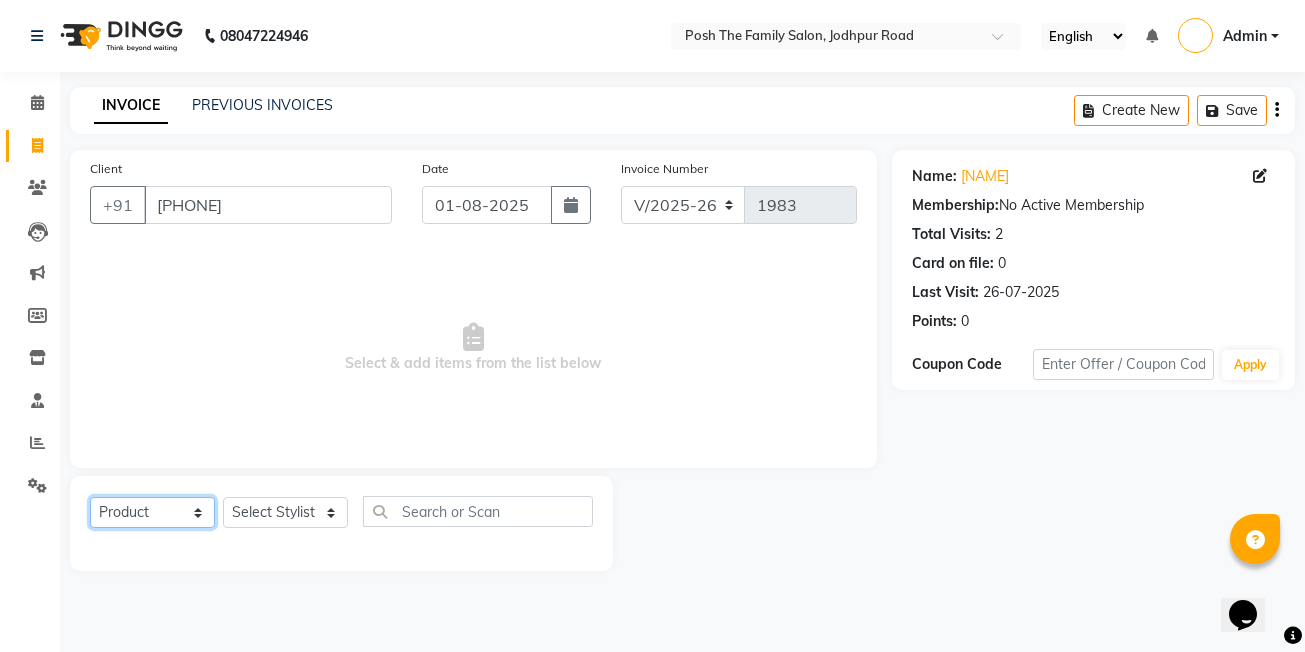 click on "Select  Service  Product  Membership  Package Voucher Prepaid Gift Card" 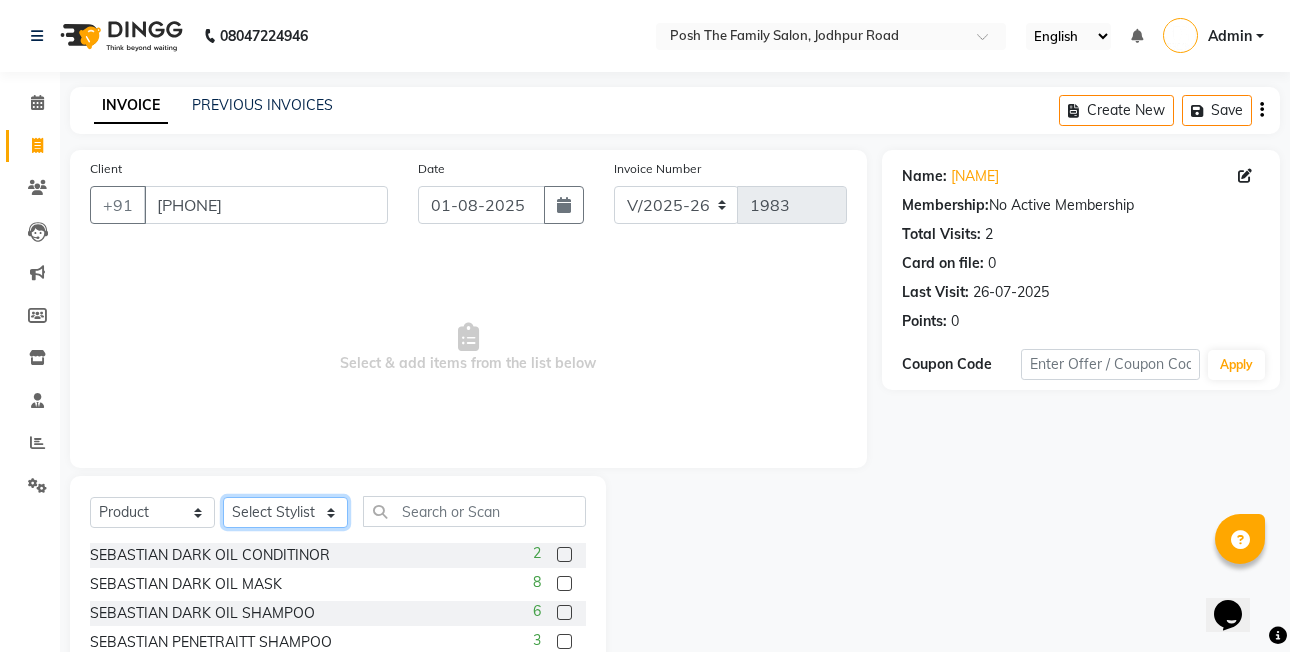 click on "Select Stylist [FIRST] [LAST] [FIRST] [LAST] [FIRST] [LAST] [FIRST] [LAST] [FIRST] [LAST] [FIRST] [LAST] [FIRST] [LAST] [FIRST] [LAST] (OWNER) [NAME] [FIRST] [LAST] [FIRST] [LAST] [FIRST] [LAST] [FIRST] [LAST] [FIRST] [LAST] [FIRST] [LAST] [FIRST] [LAST]" 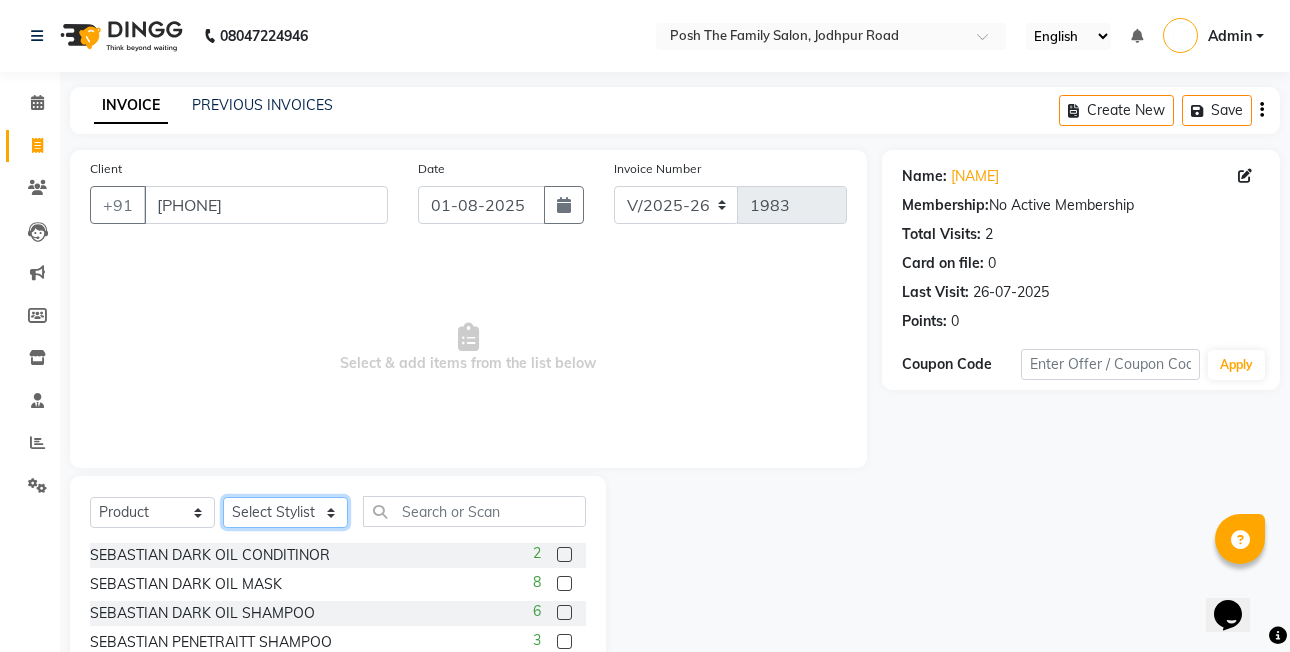 select on "53742" 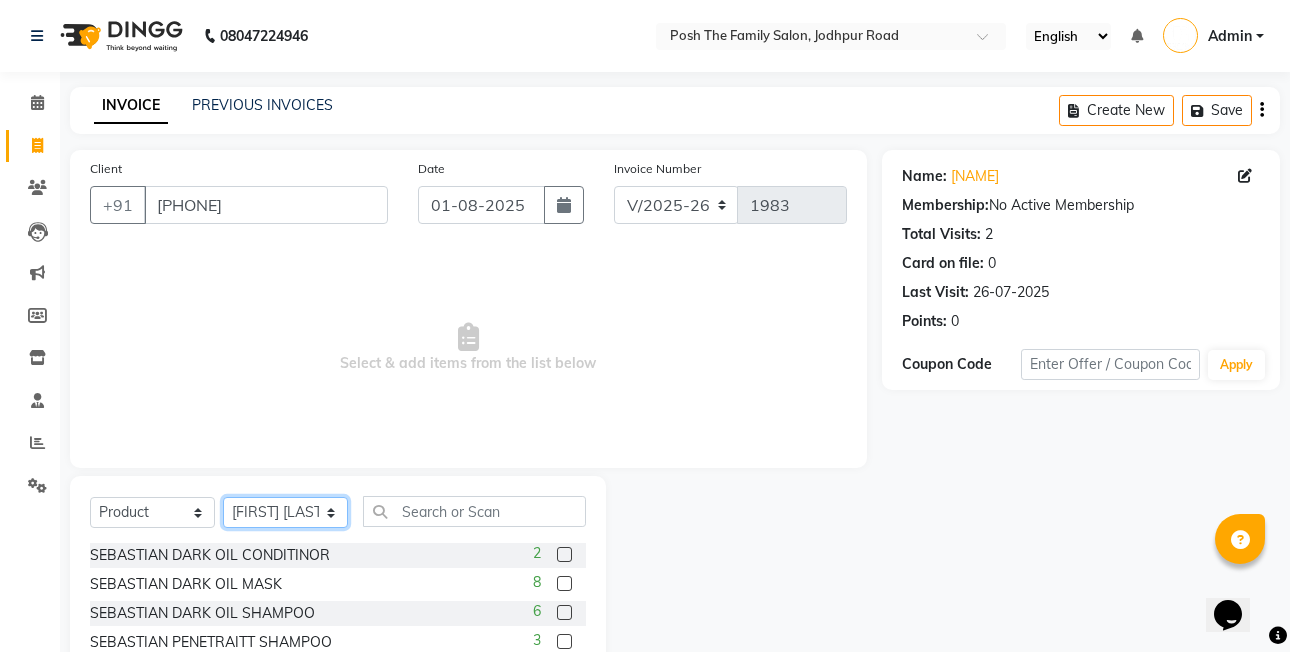 click on "Select Stylist [FIRST] [LAST] [FIRST] [LAST] [FIRST] [LAST] [FIRST] [LAST] [FIRST] [LAST] [FIRST] [LAST] [FIRST] [LAST] [FIRST] [LAST] (OWNER) [NAME] [FIRST] [LAST] [FIRST] [LAST] [FIRST] [LAST] [FIRST] [LAST] [FIRST] [LAST] [FIRST] [LAST] [FIRST] [LAST]" 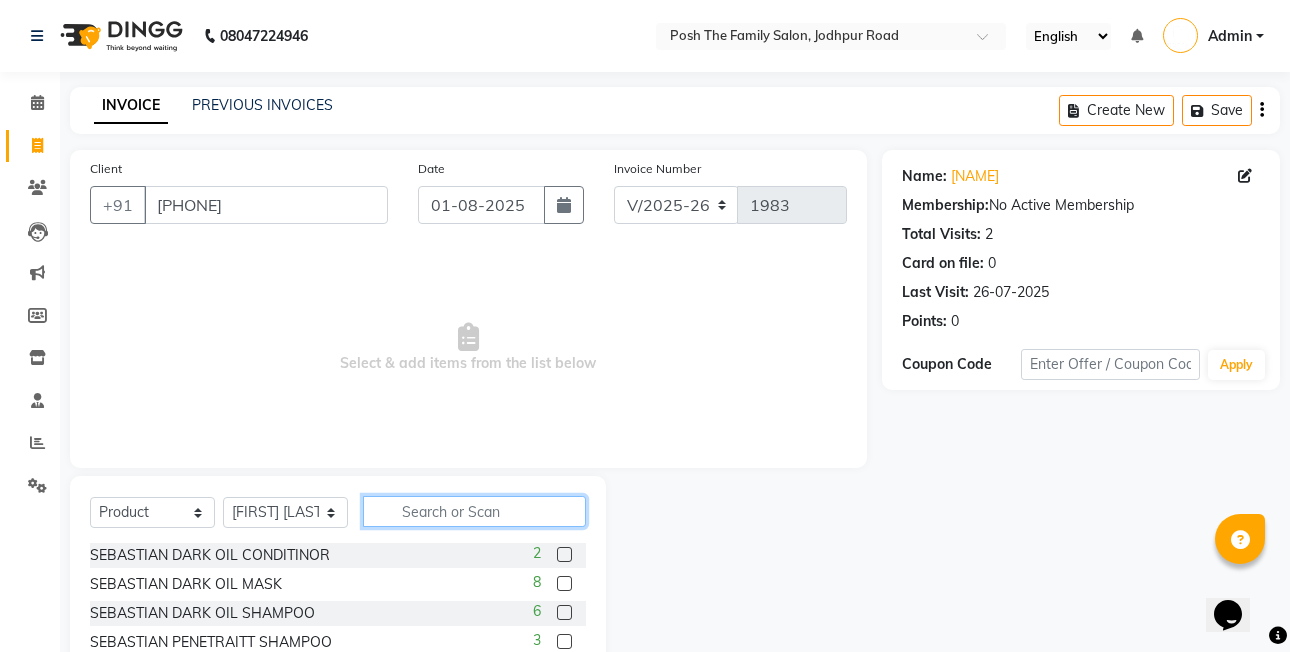 click 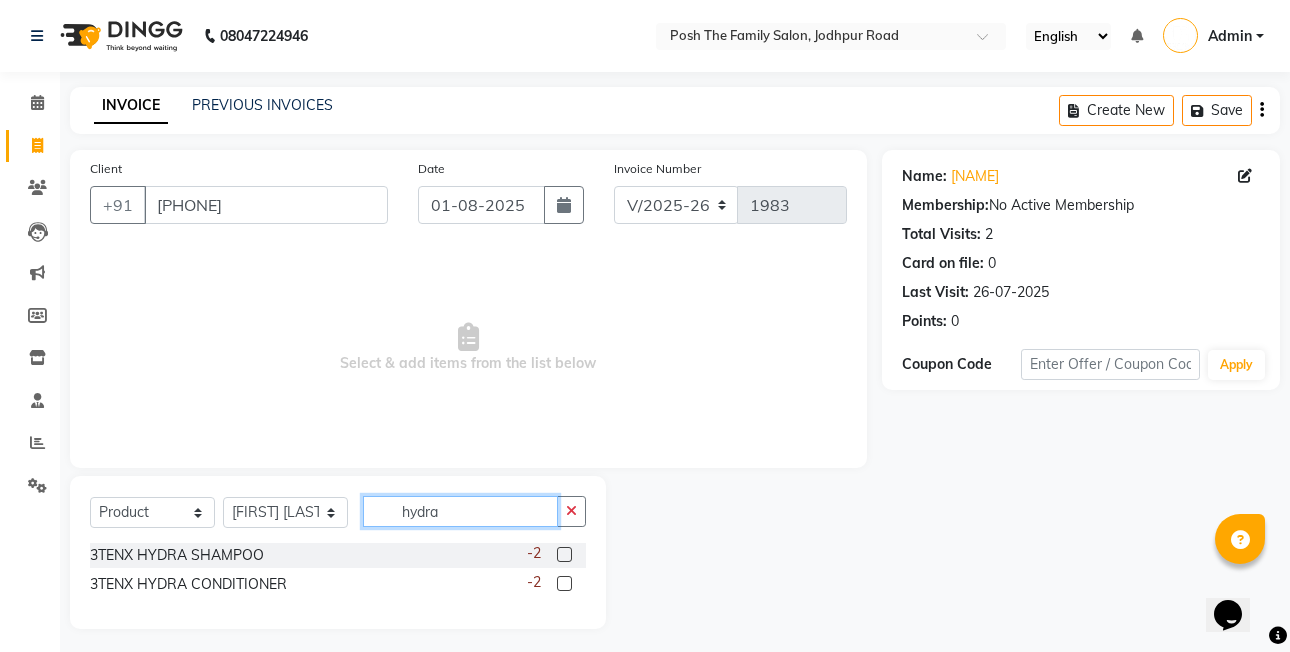 type on "hydra" 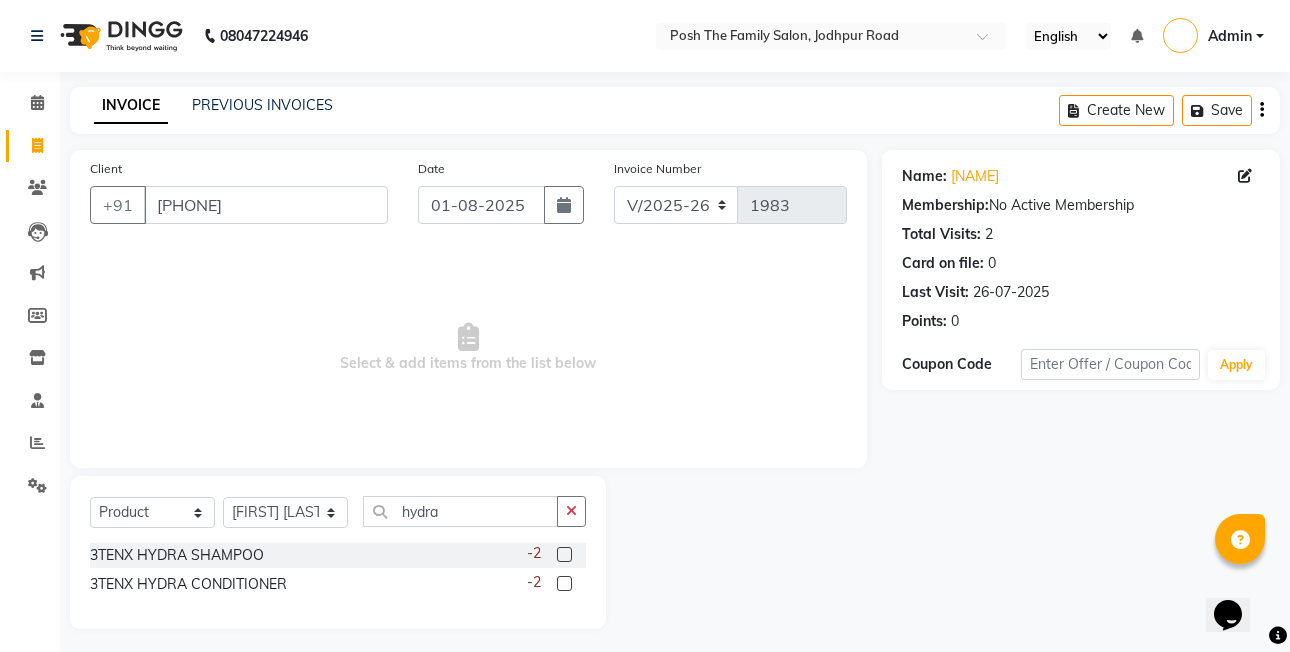 click 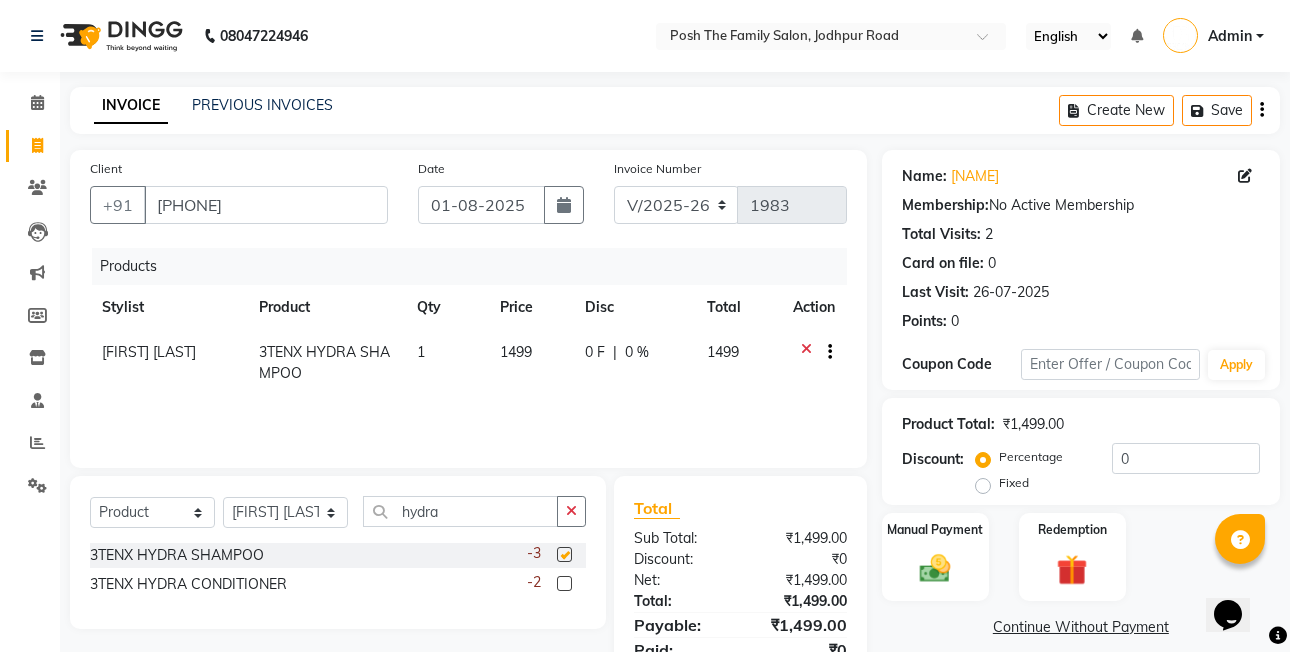 checkbox on "false" 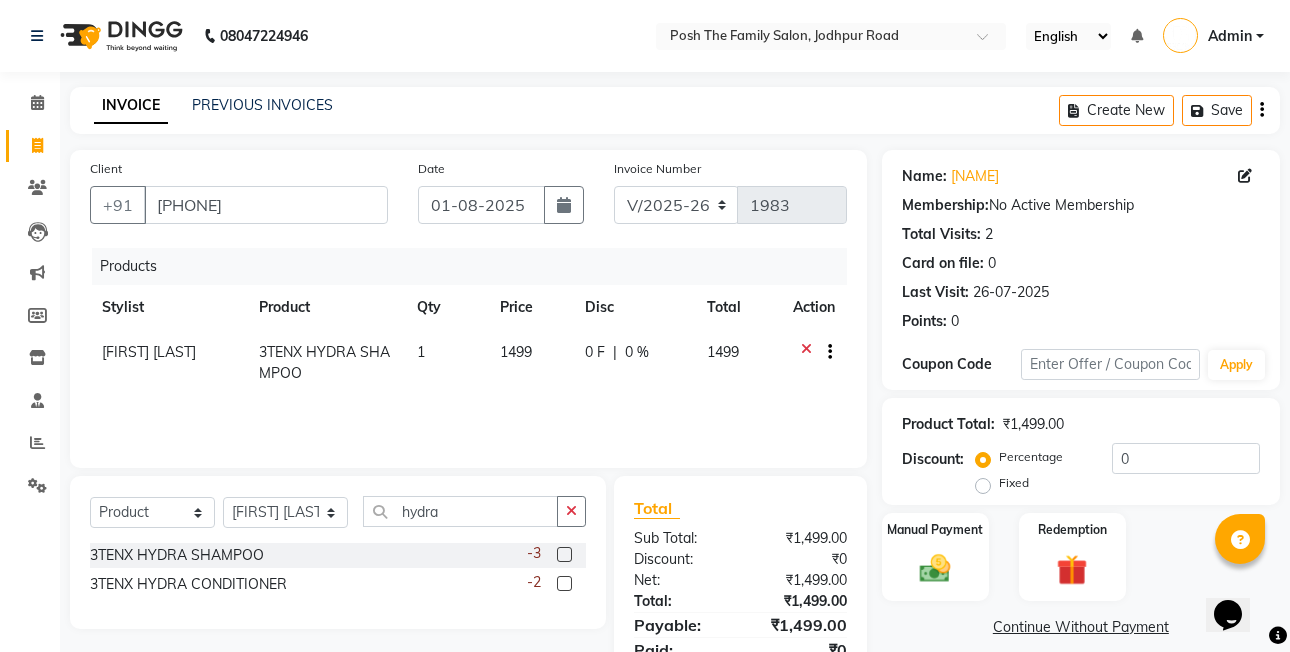 click 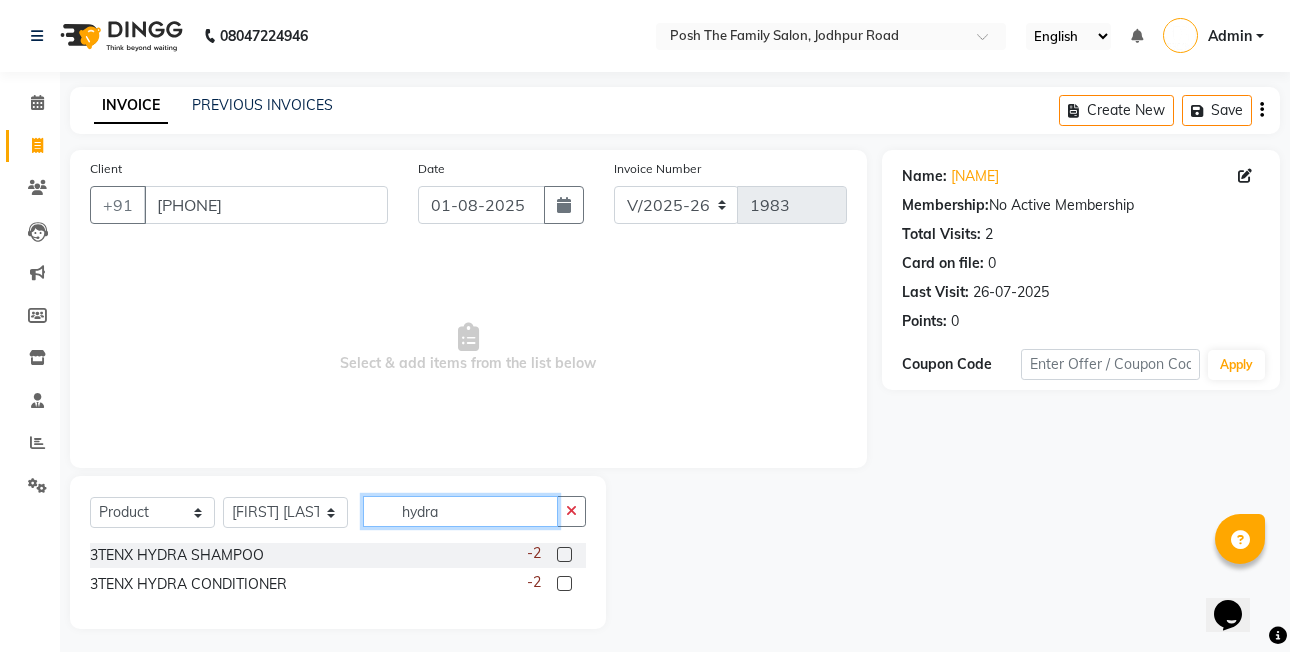 drag, startPoint x: 502, startPoint y: 518, endPoint x: 494, endPoint y: 505, distance: 15.264338 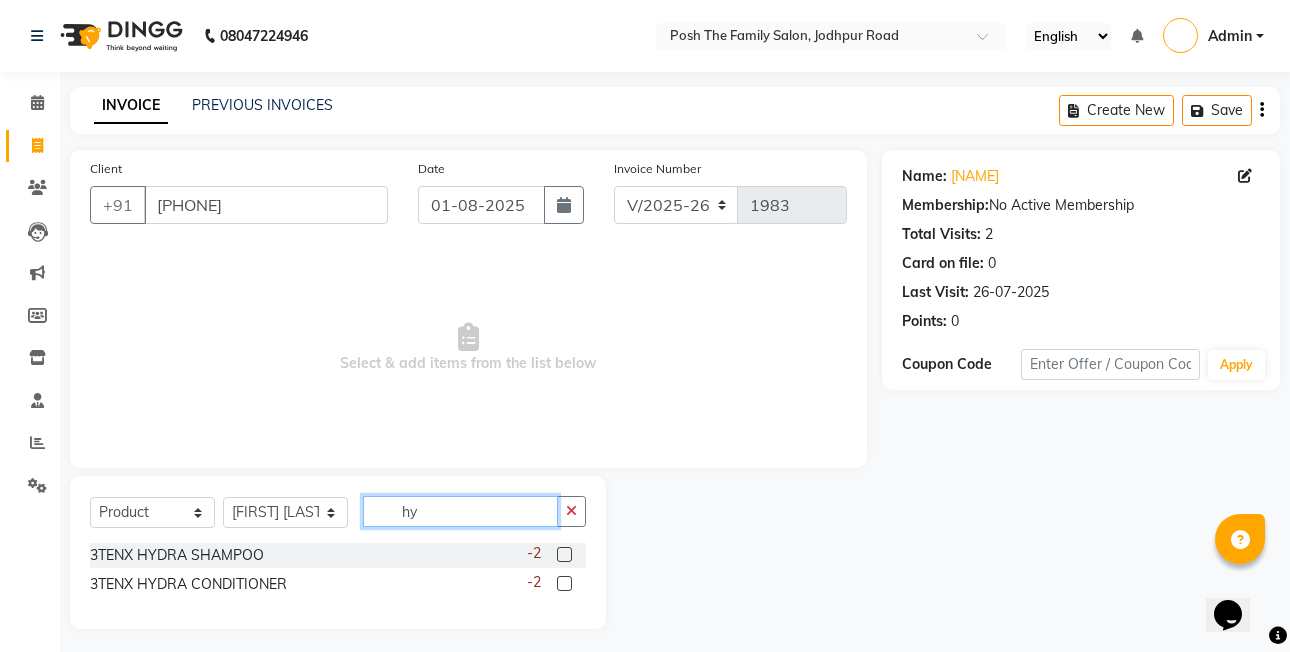 type on "h" 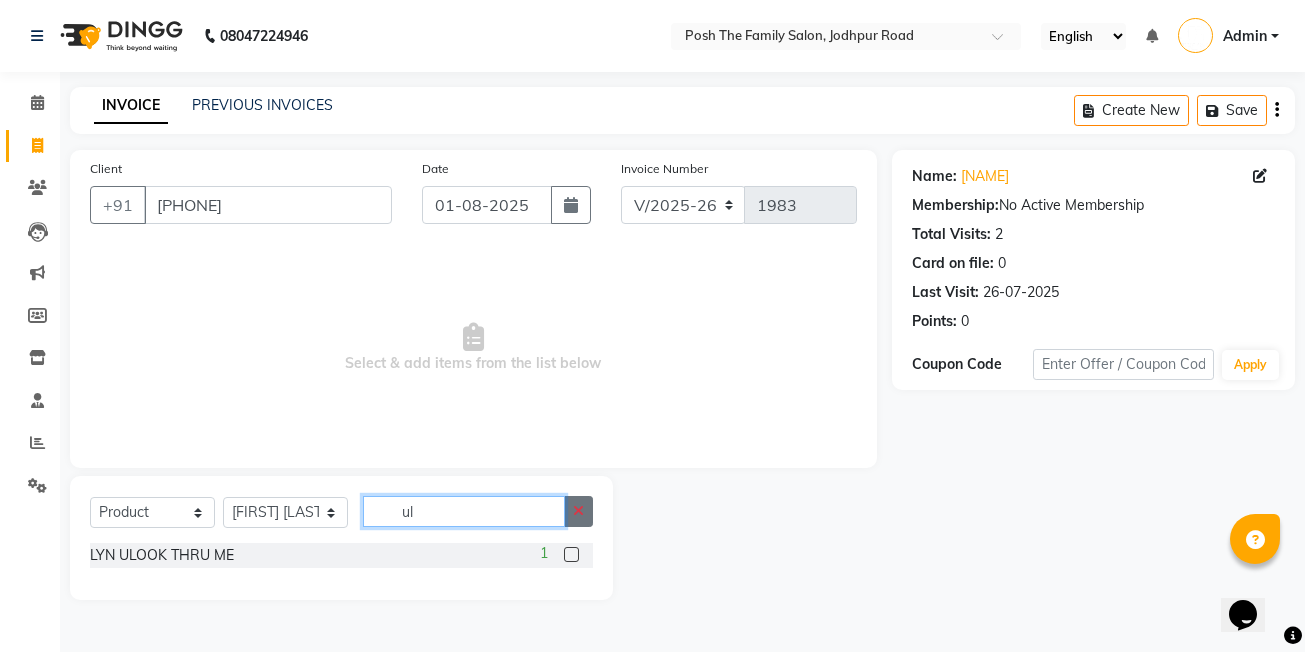 type on "u" 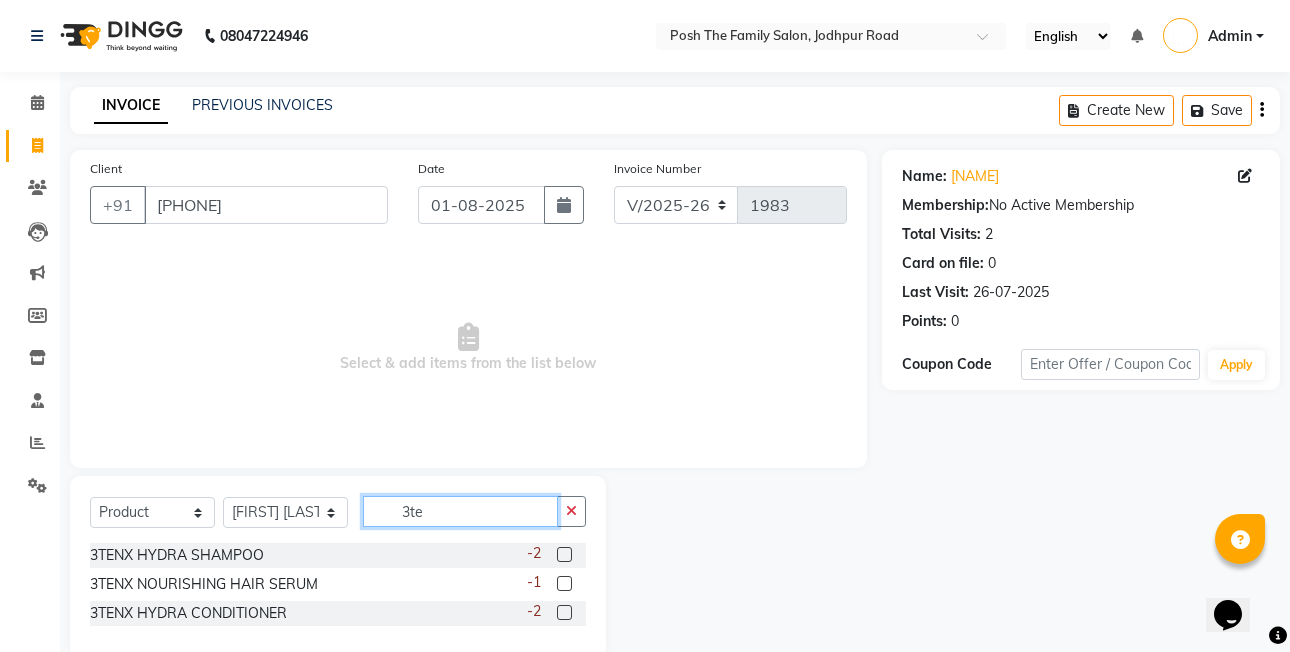 type on "3te" 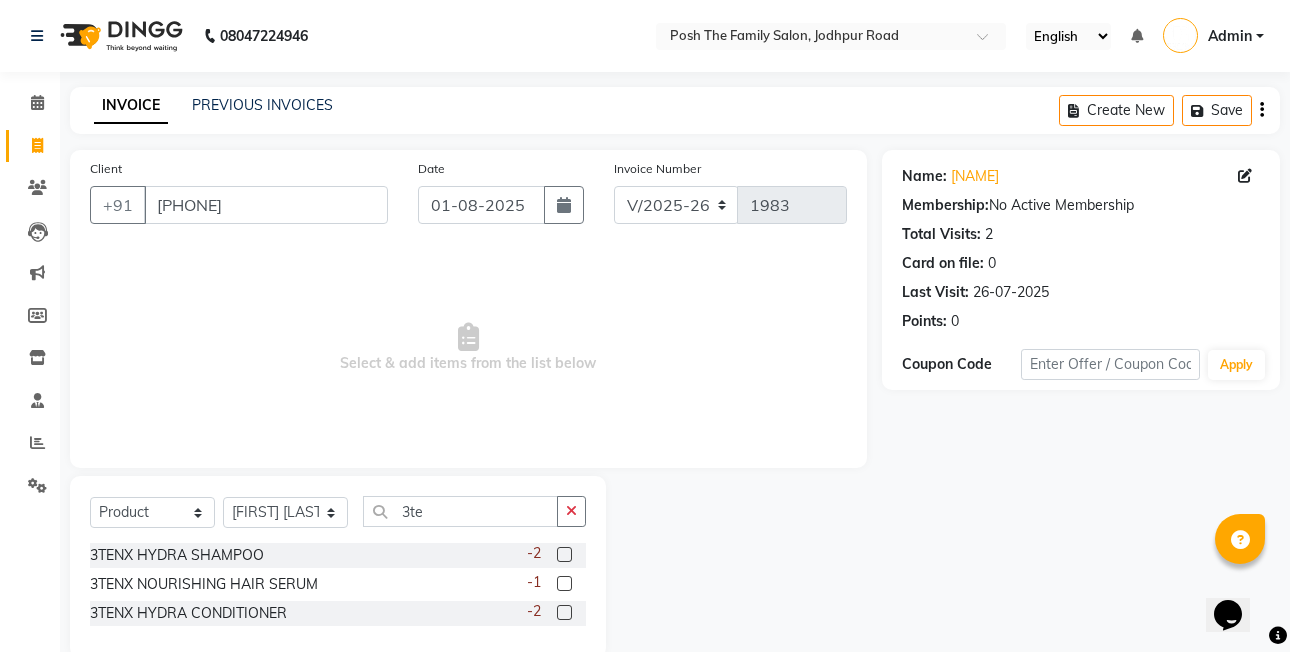 click 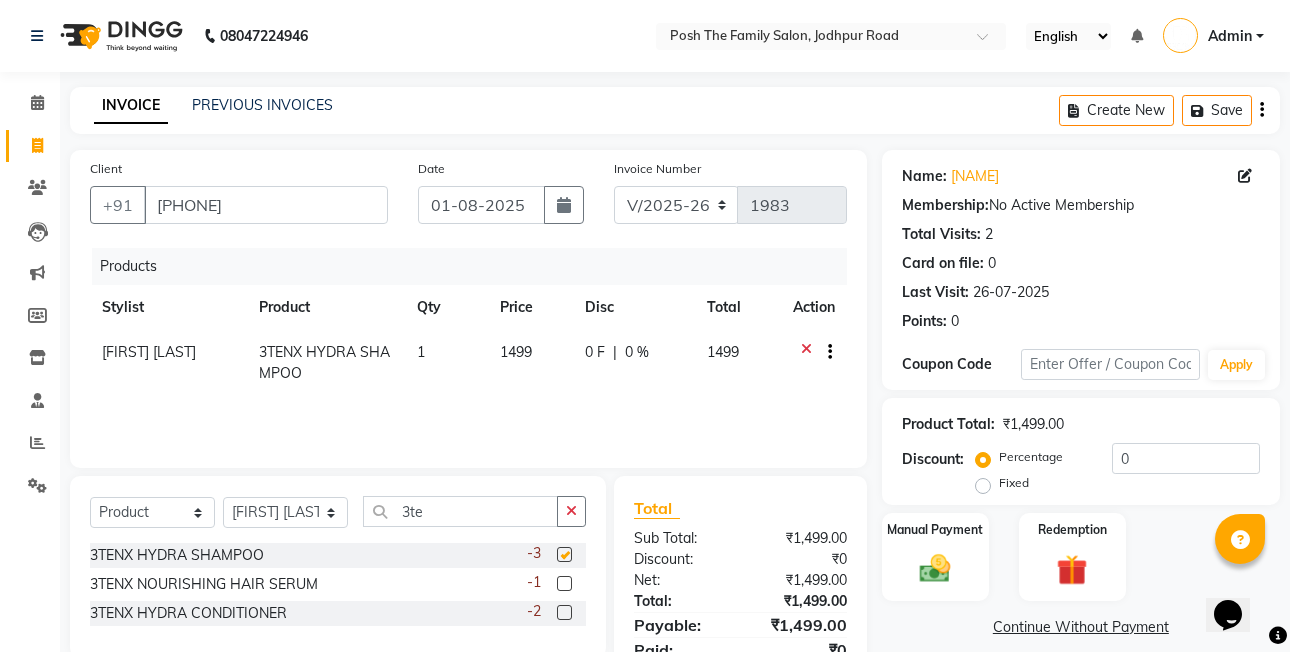checkbox on "false" 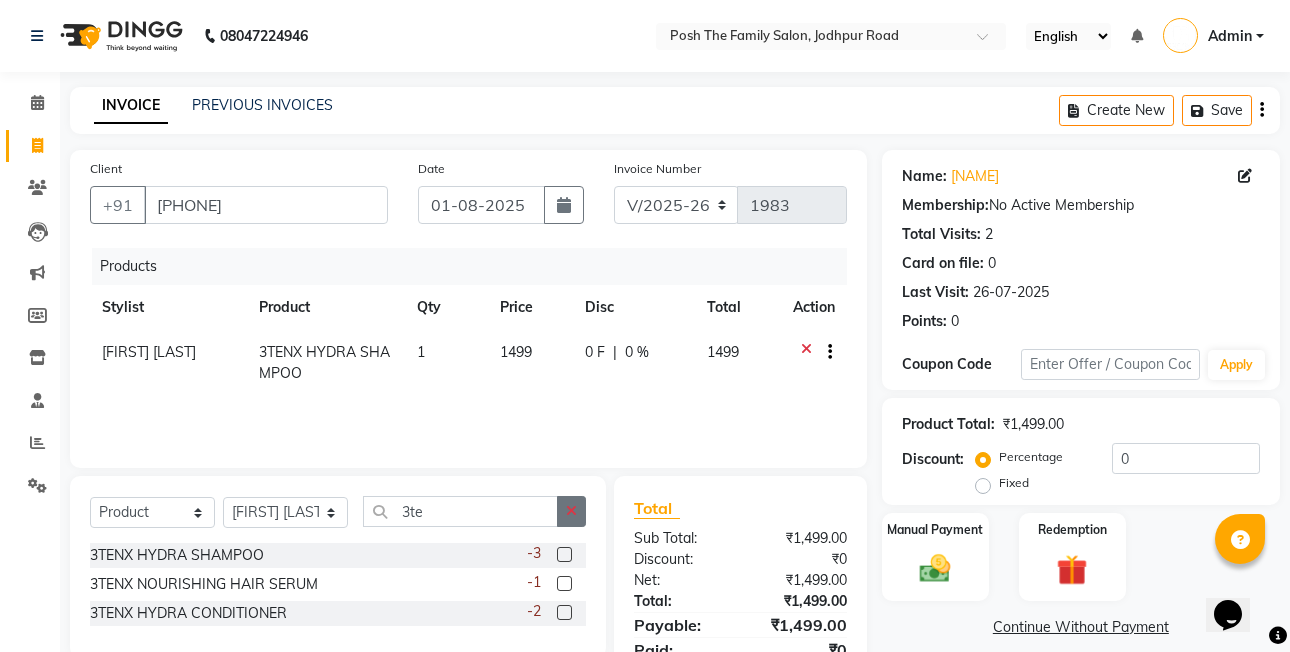 drag, startPoint x: 560, startPoint y: 615, endPoint x: 557, endPoint y: 566, distance: 49.09175 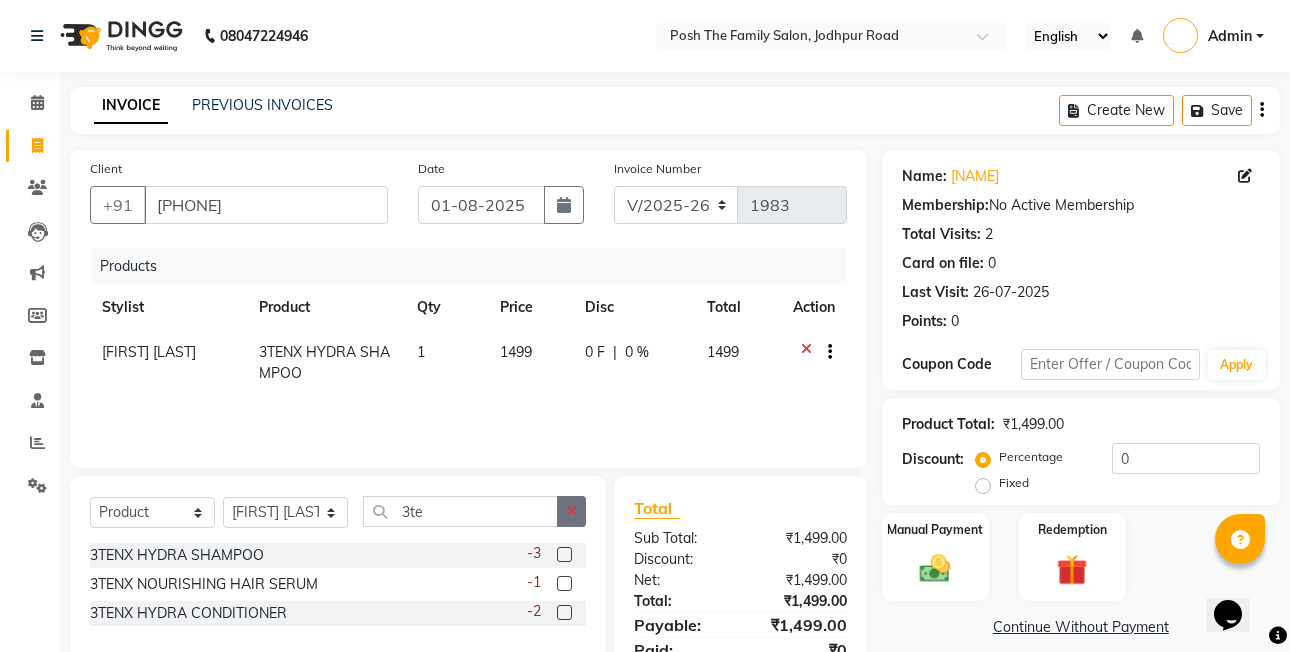 click 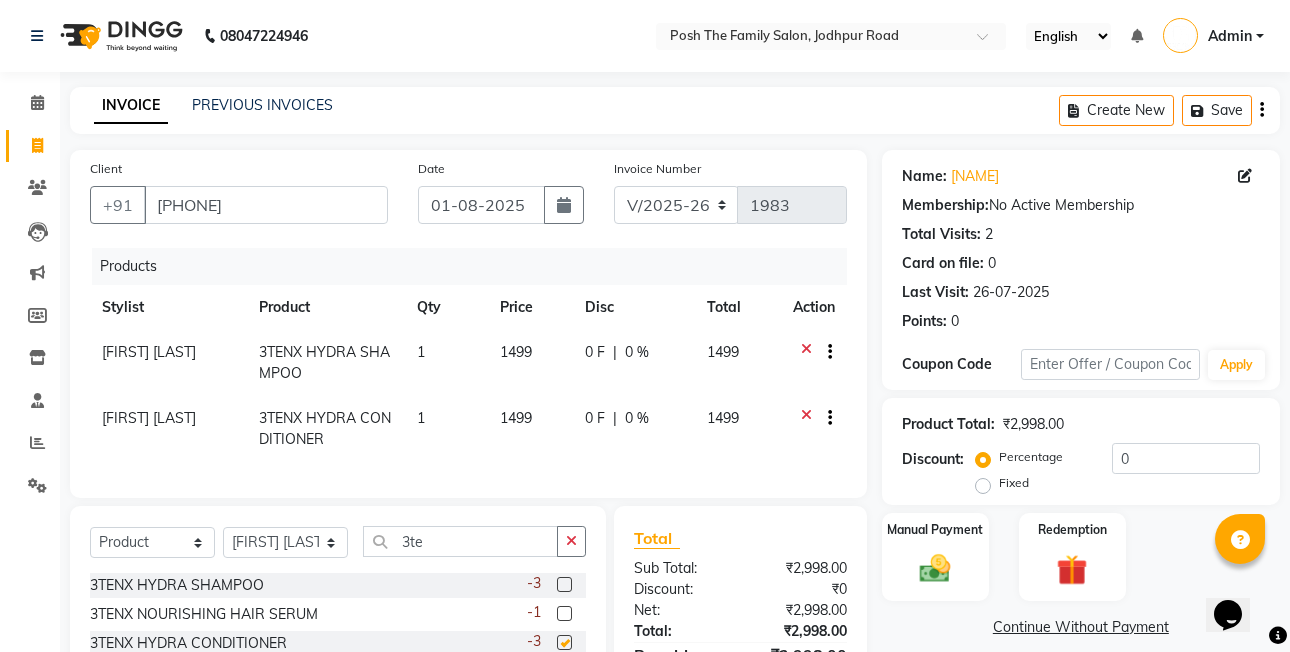 checkbox on "false" 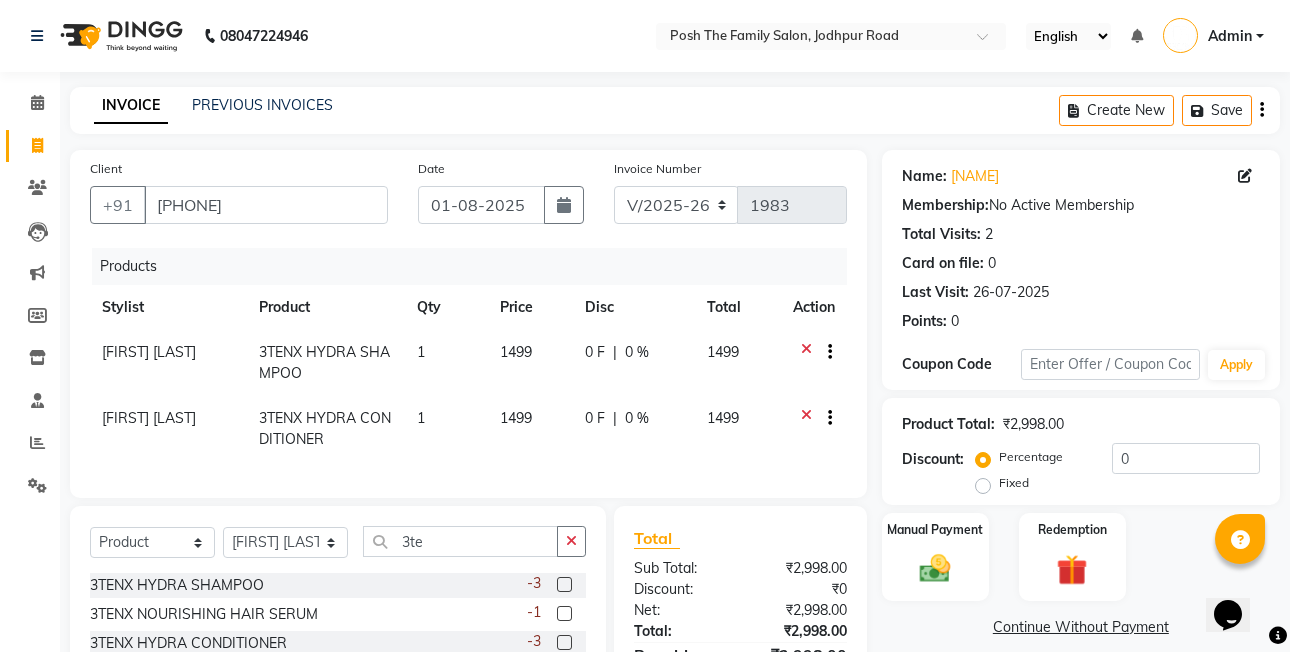 click on "1499" 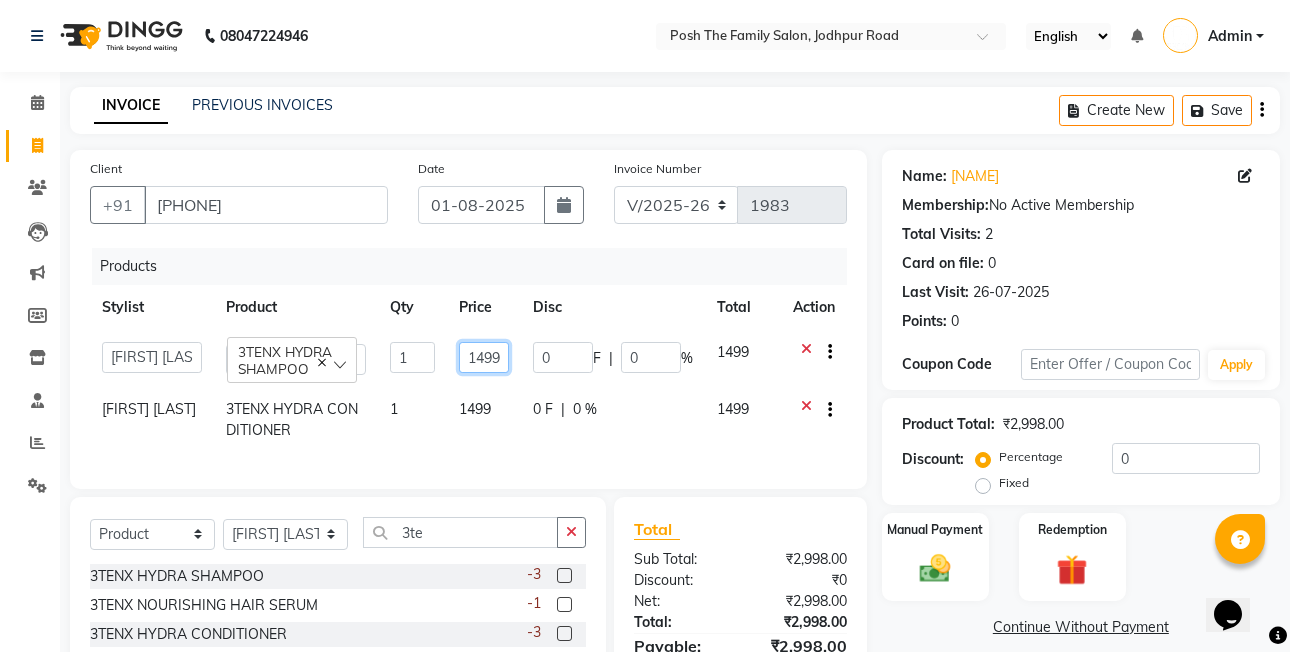 click on "1499" 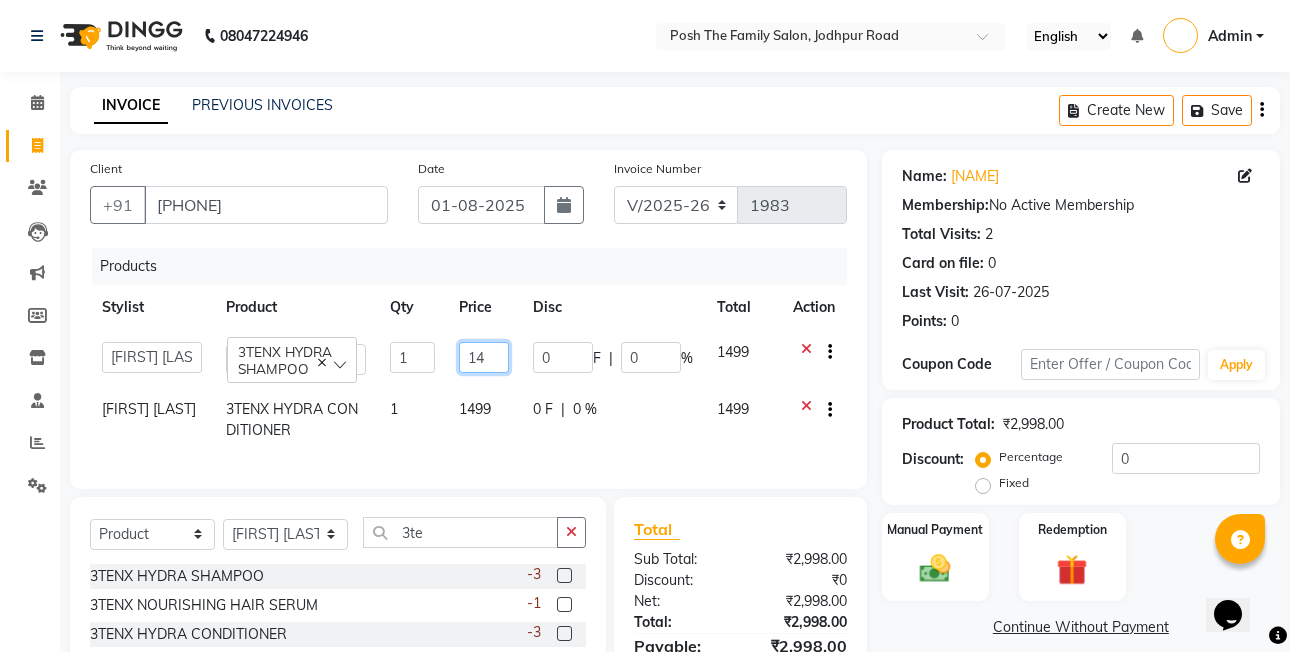 type on "1" 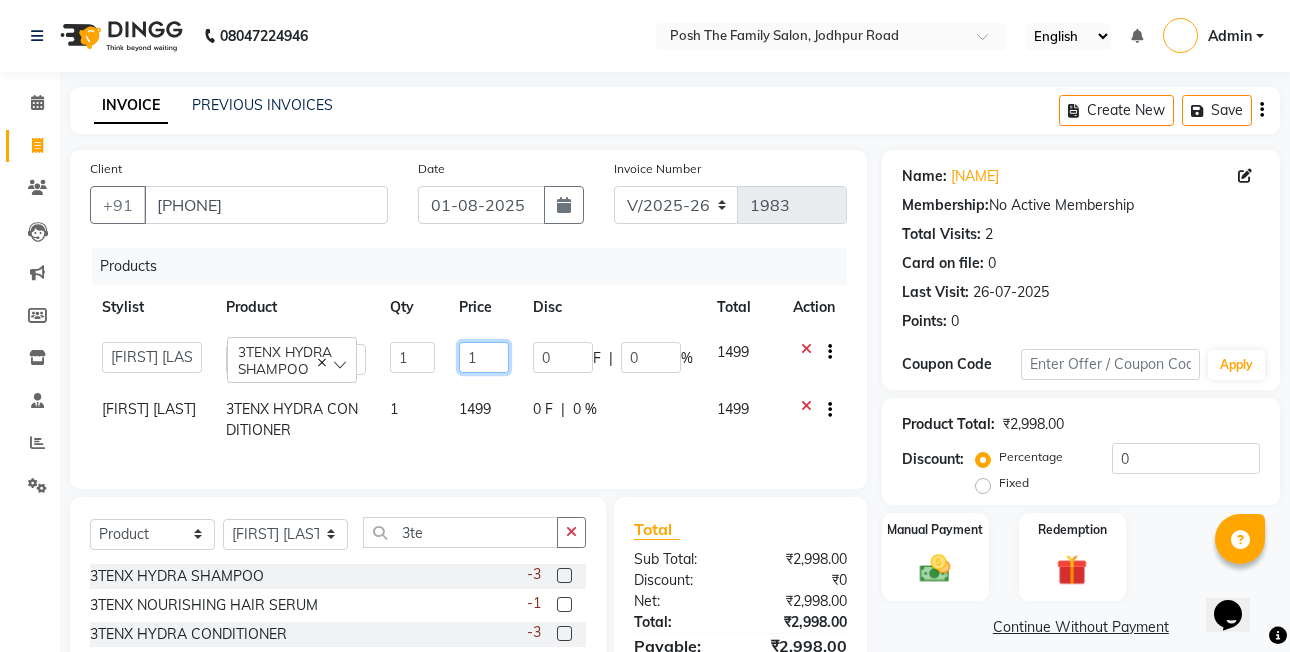 type 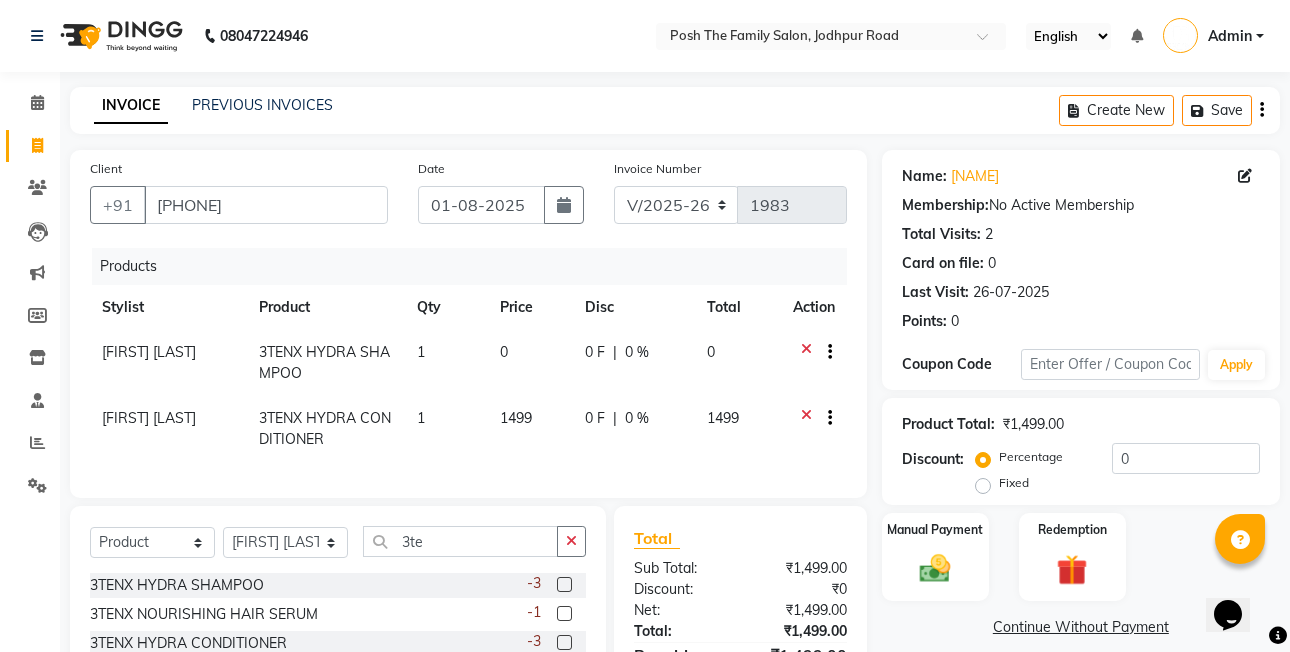 click on "1" 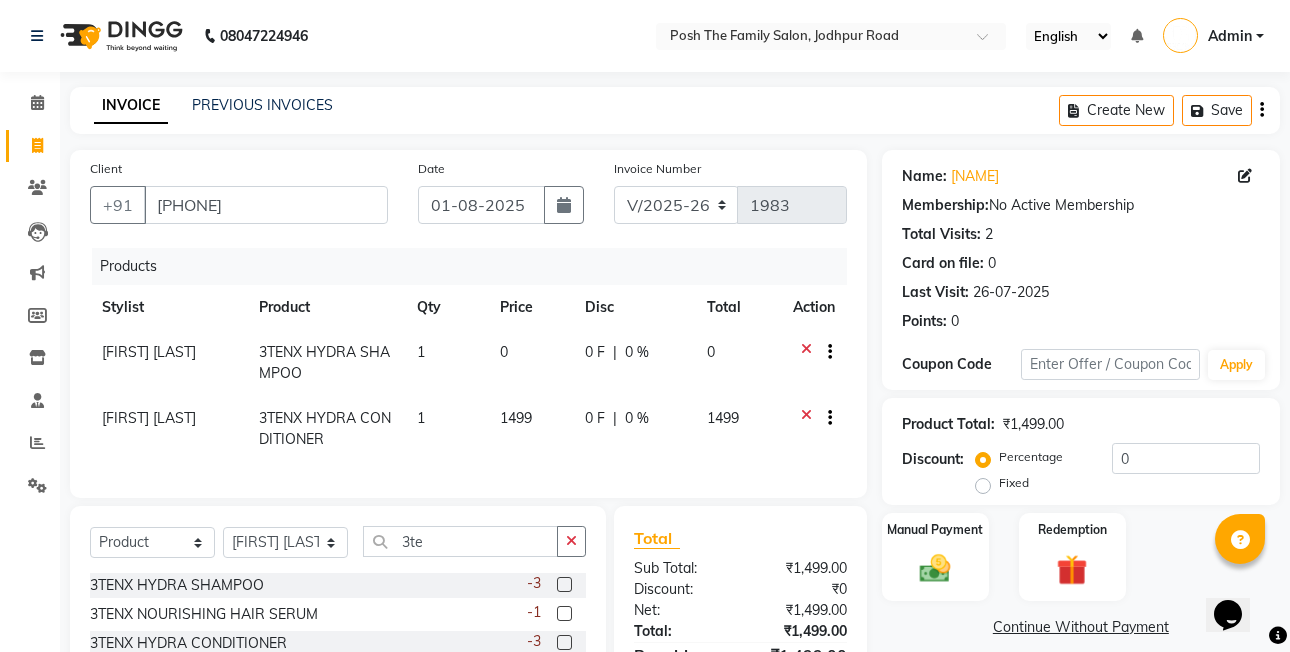 select on "53742" 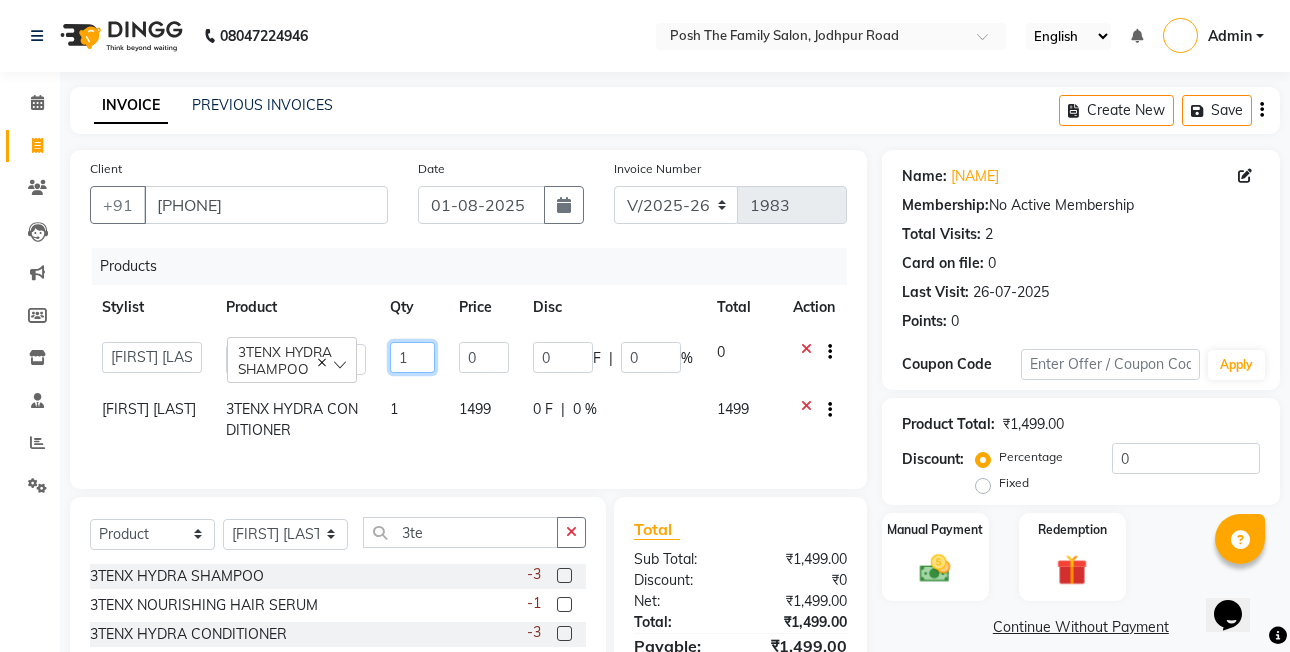 drag, startPoint x: 431, startPoint y: 357, endPoint x: 480, endPoint y: 334, distance: 54.129475 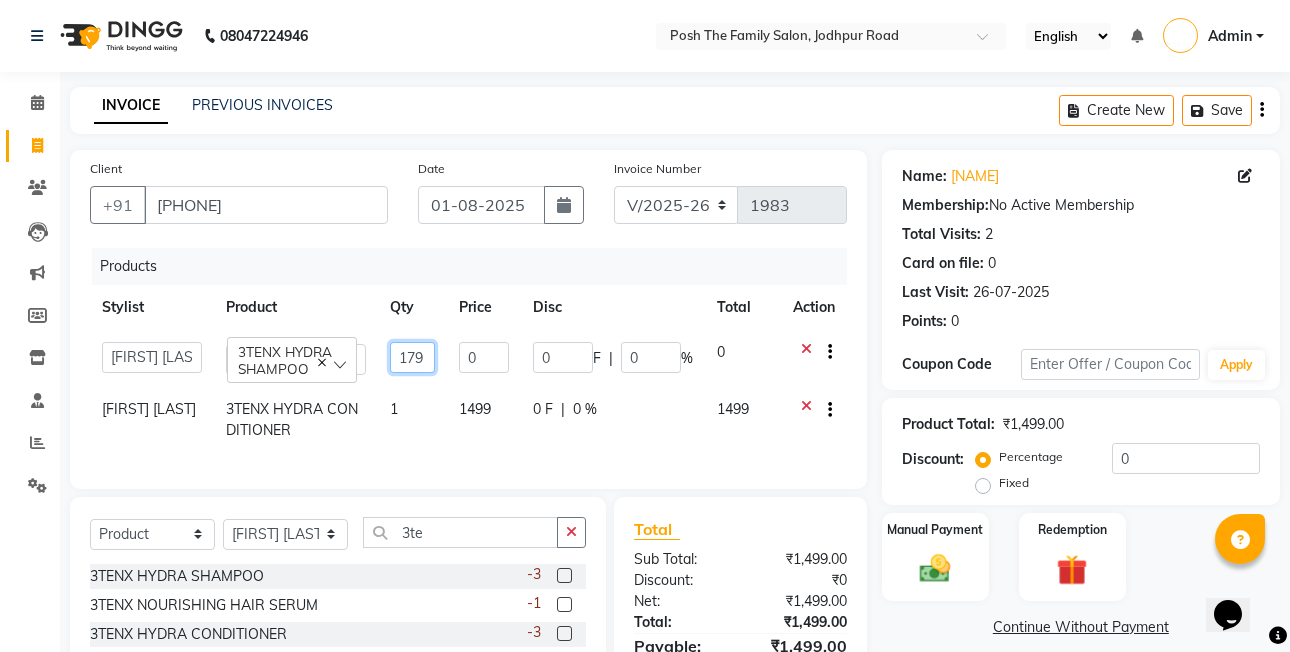 type on "1799" 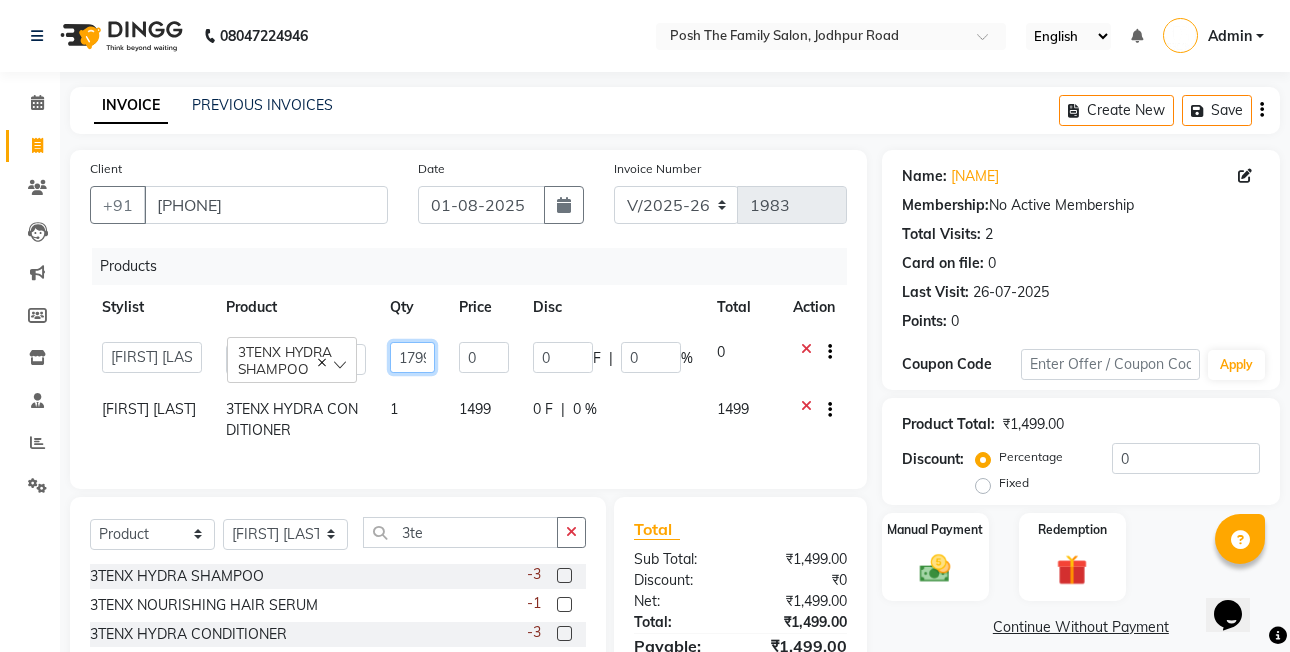 scroll, scrollTop: 0, scrollLeft: 8, axis: horizontal 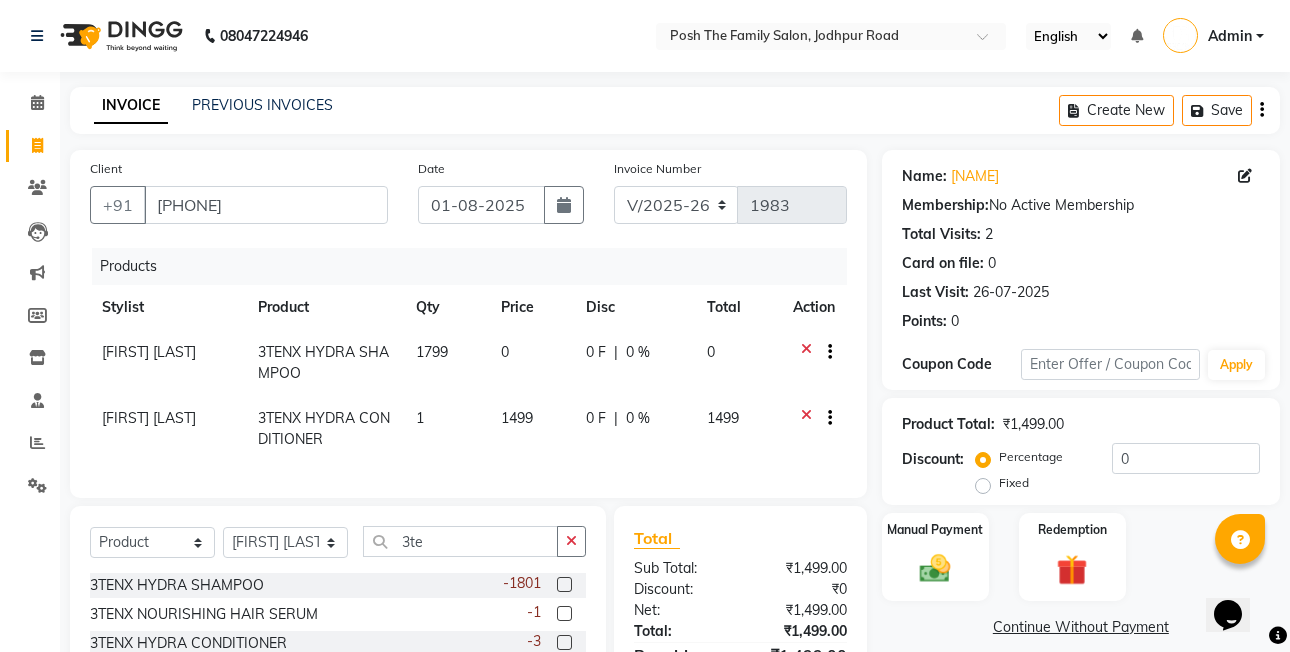 click on "1" 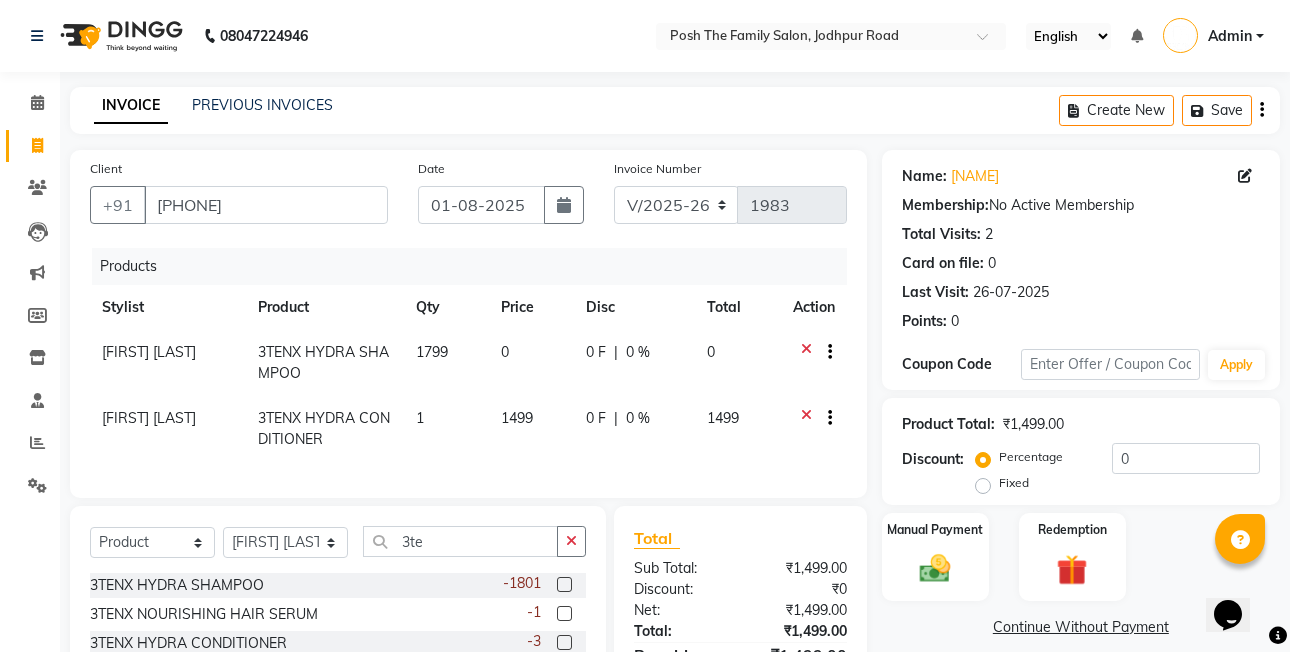 select on "53742" 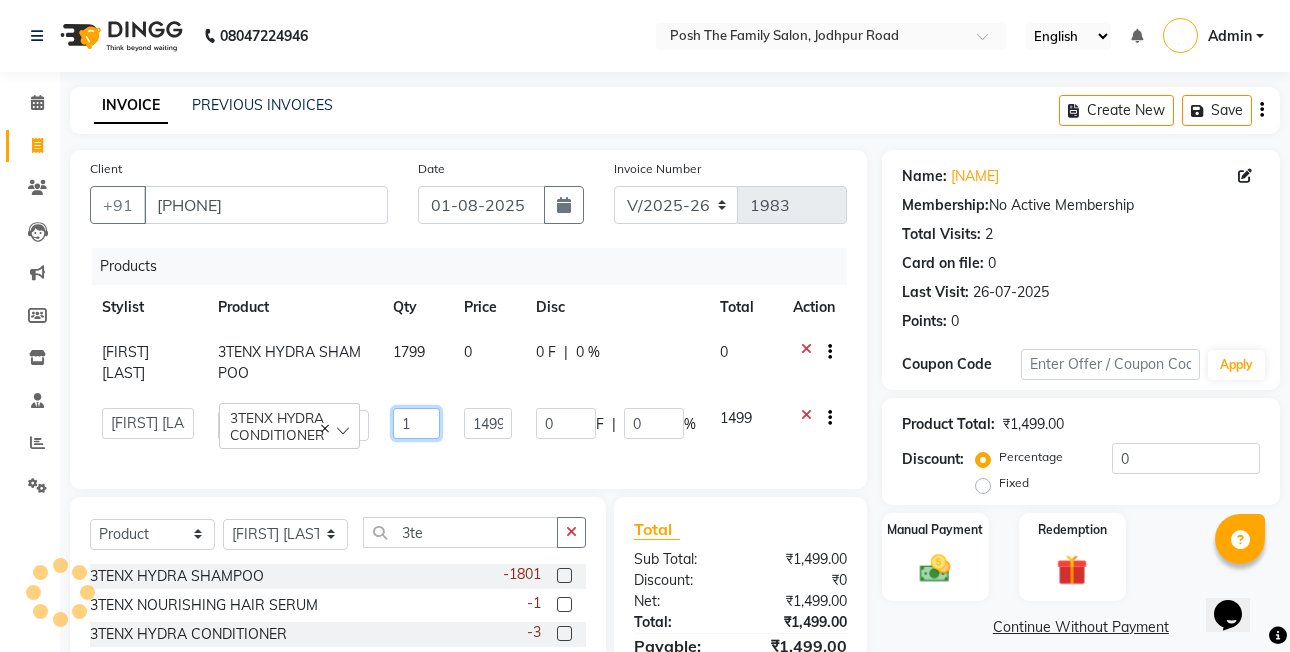 click on "1" 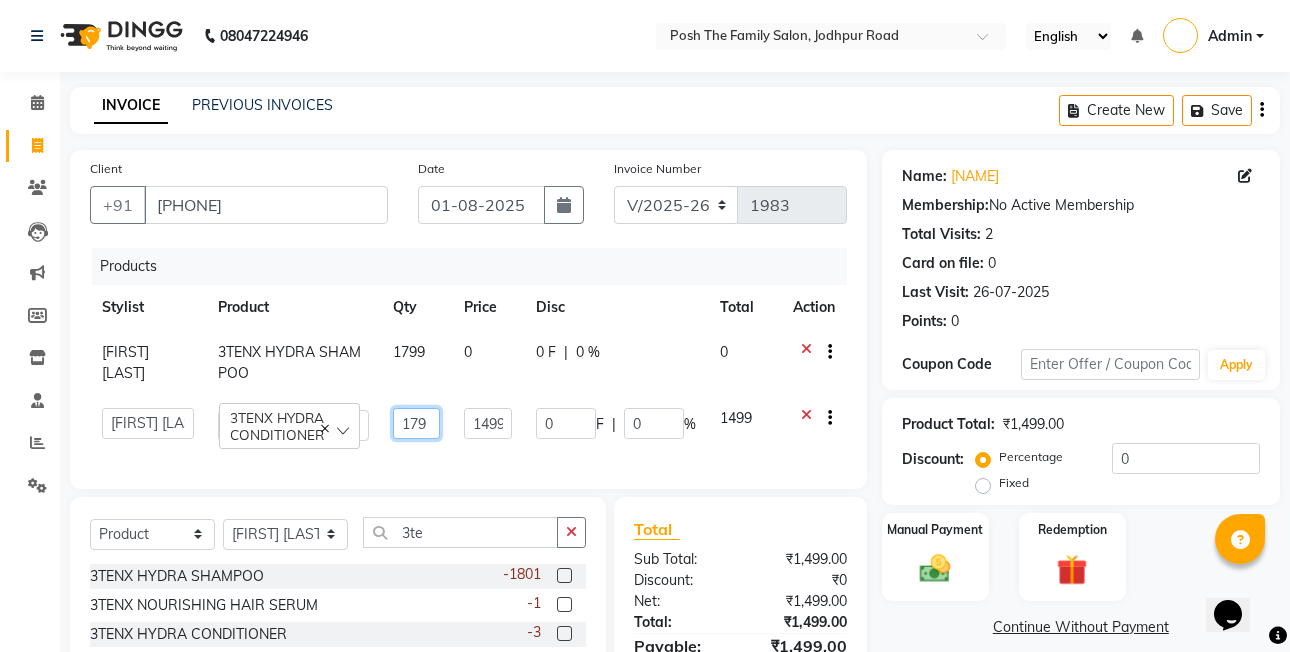 type on "1799" 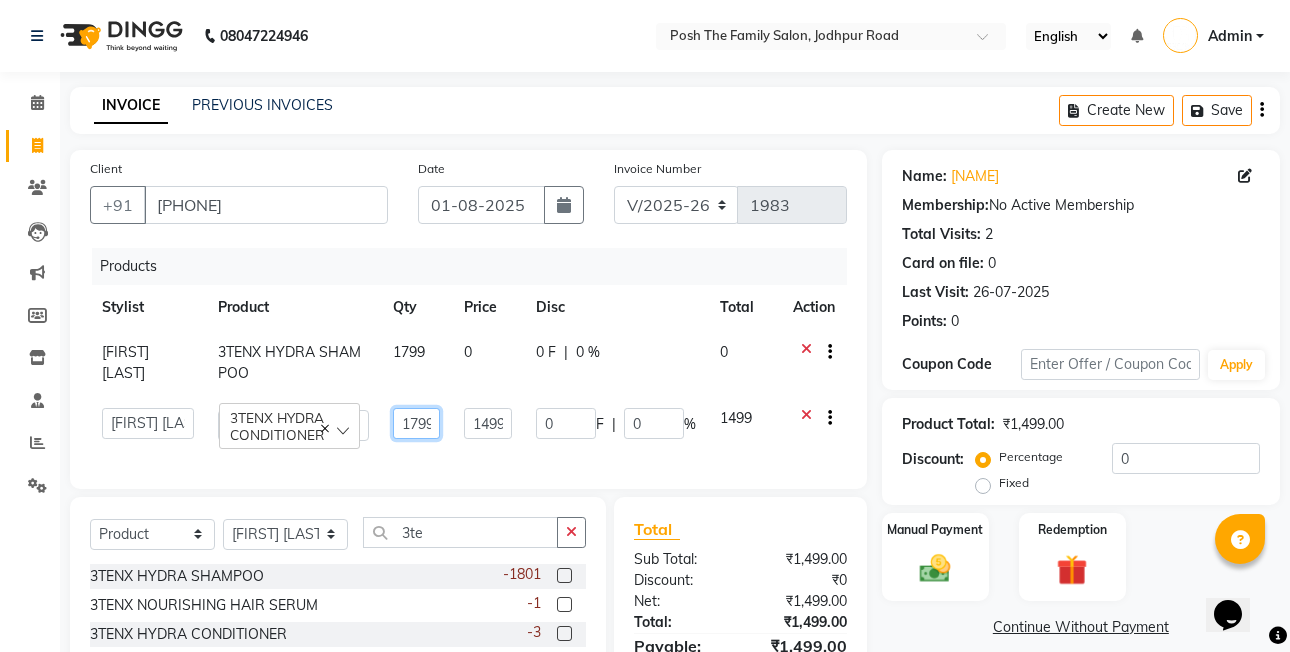 scroll, scrollTop: 0, scrollLeft: 5, axis: horizontal 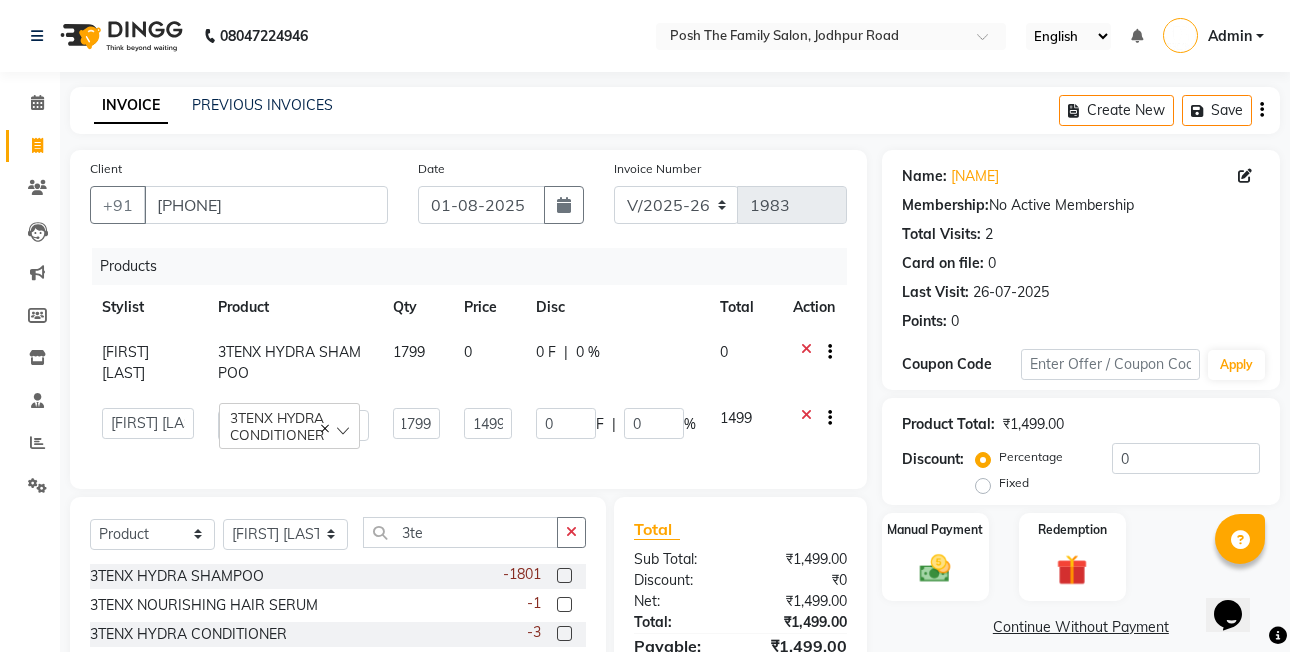 click on "Stylist Product Qty Price Disc Total Action" 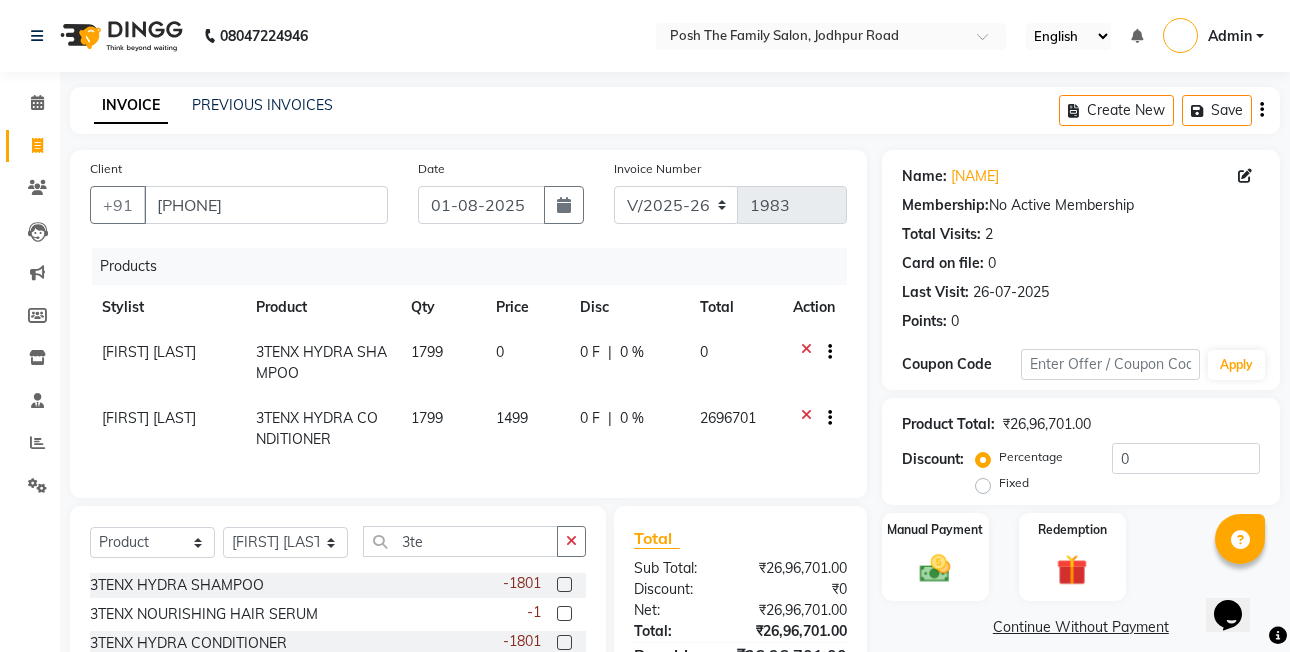 click on "Fixed" 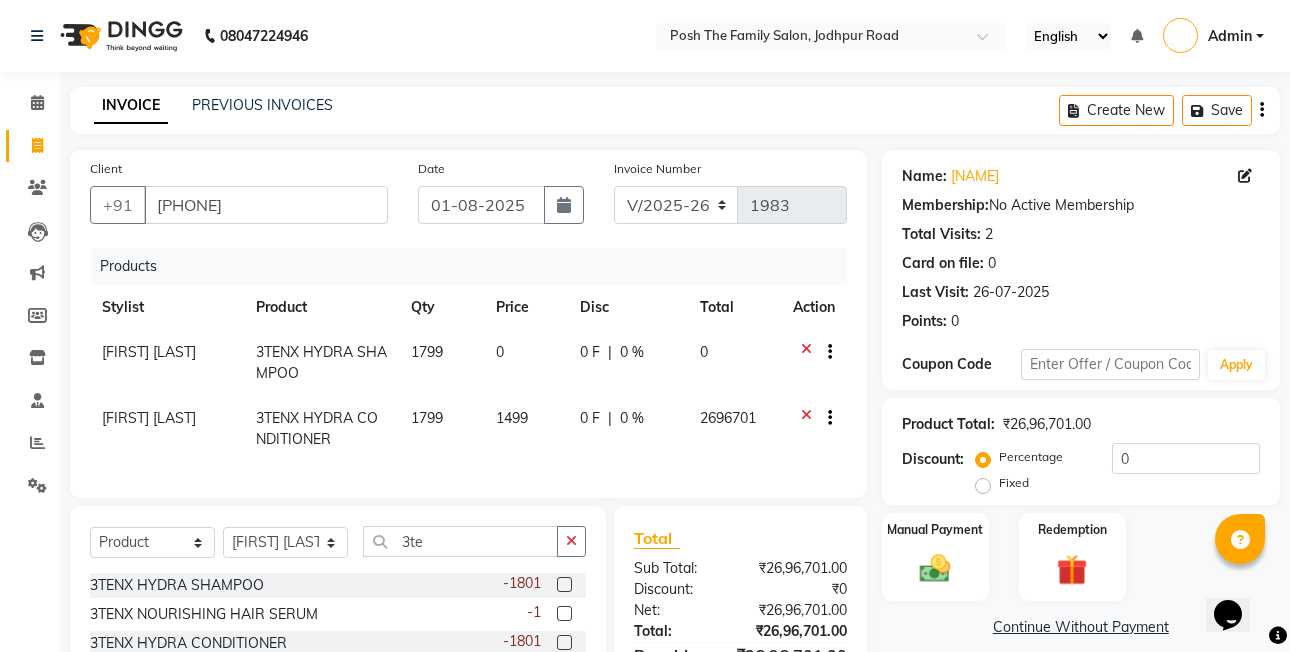 select on "53742" 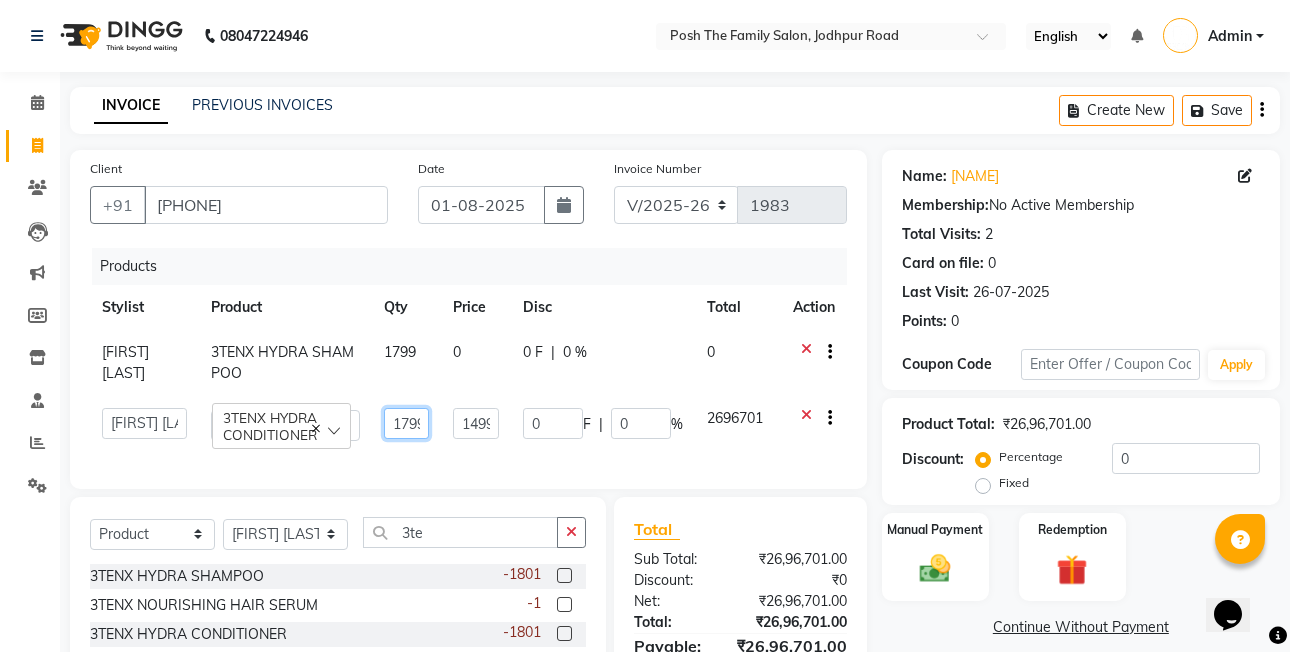 click on "1799" 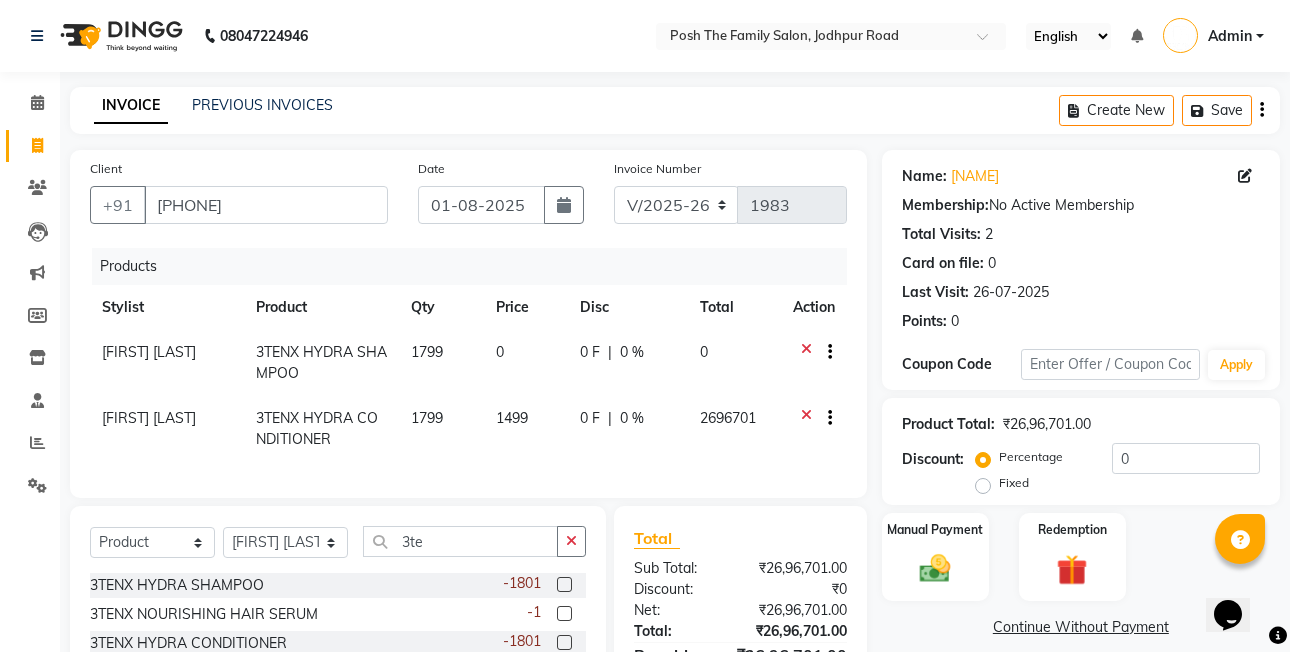 click 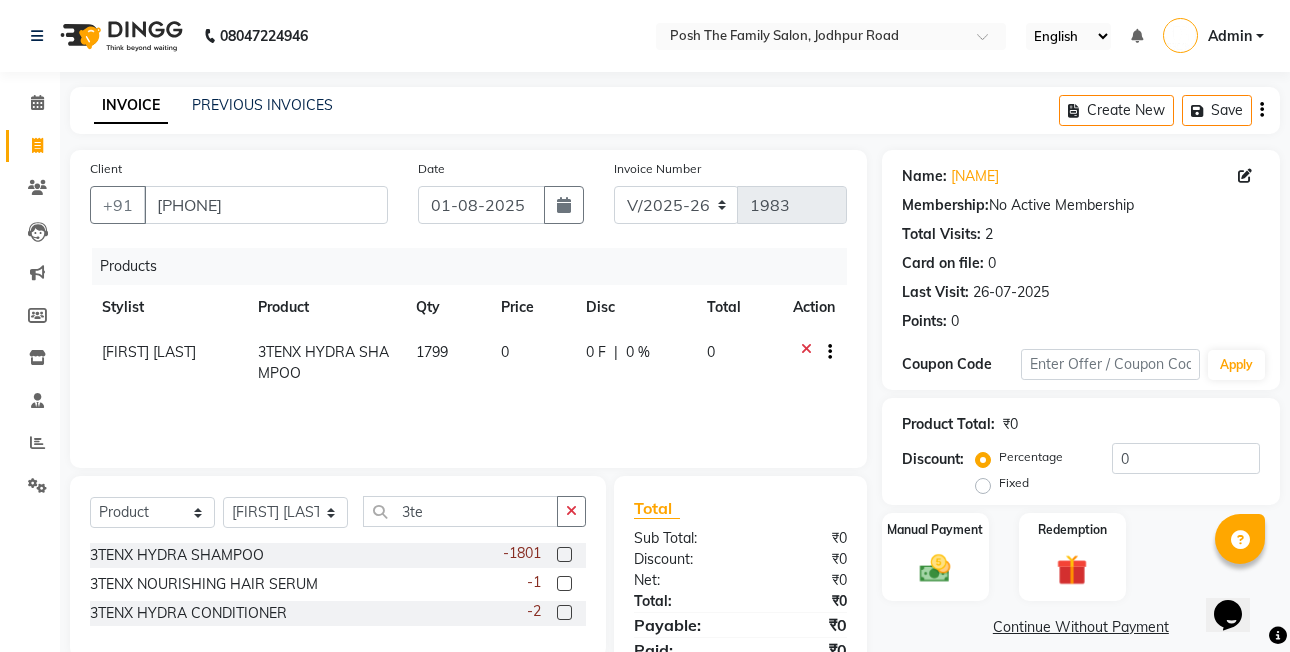click on "1799" 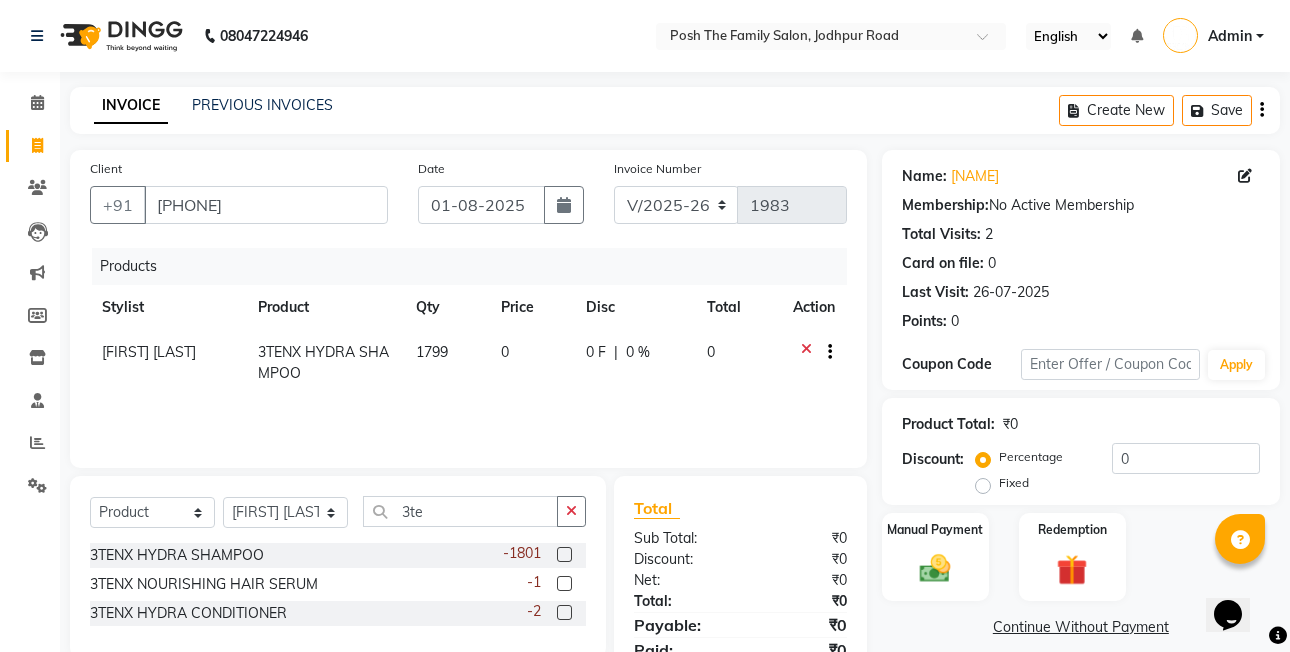 select on "53742" 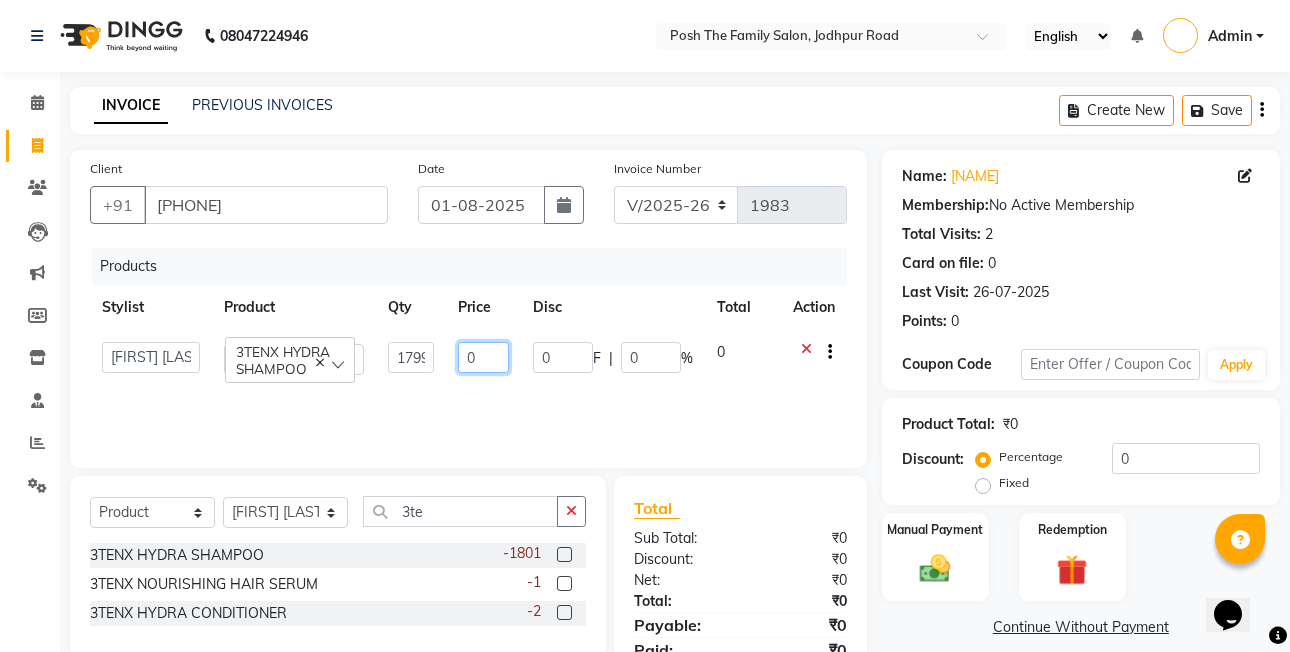 click on "0" 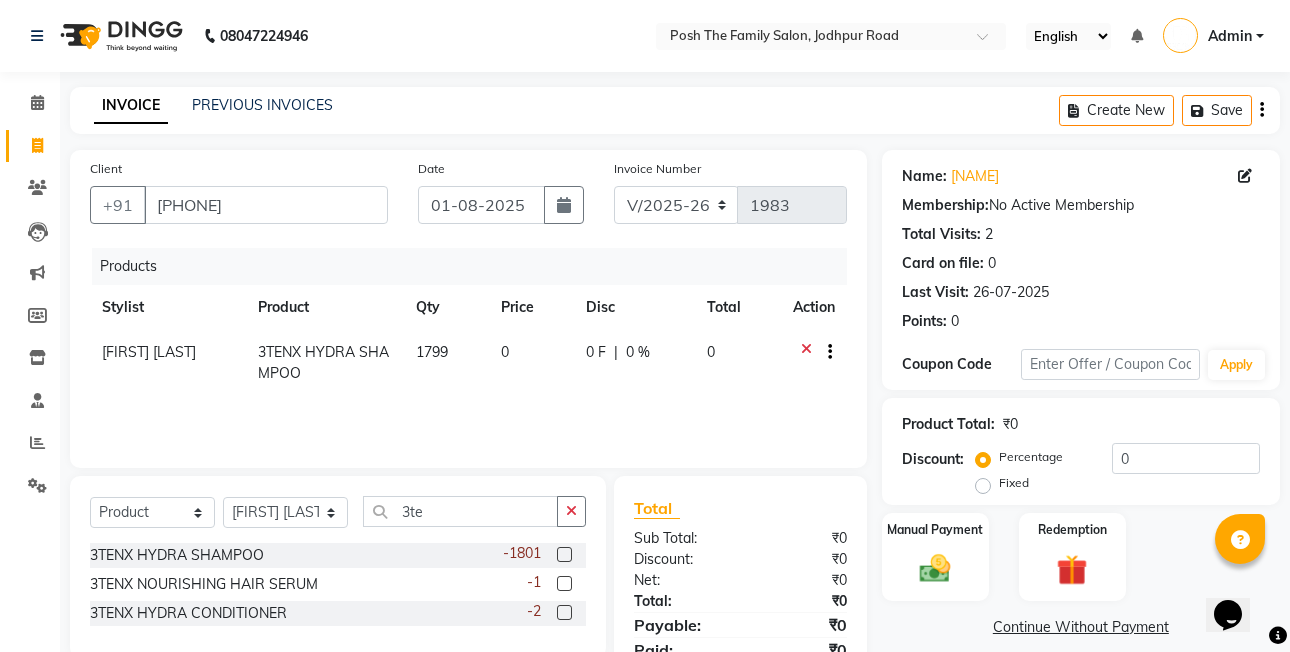 click on "1799" 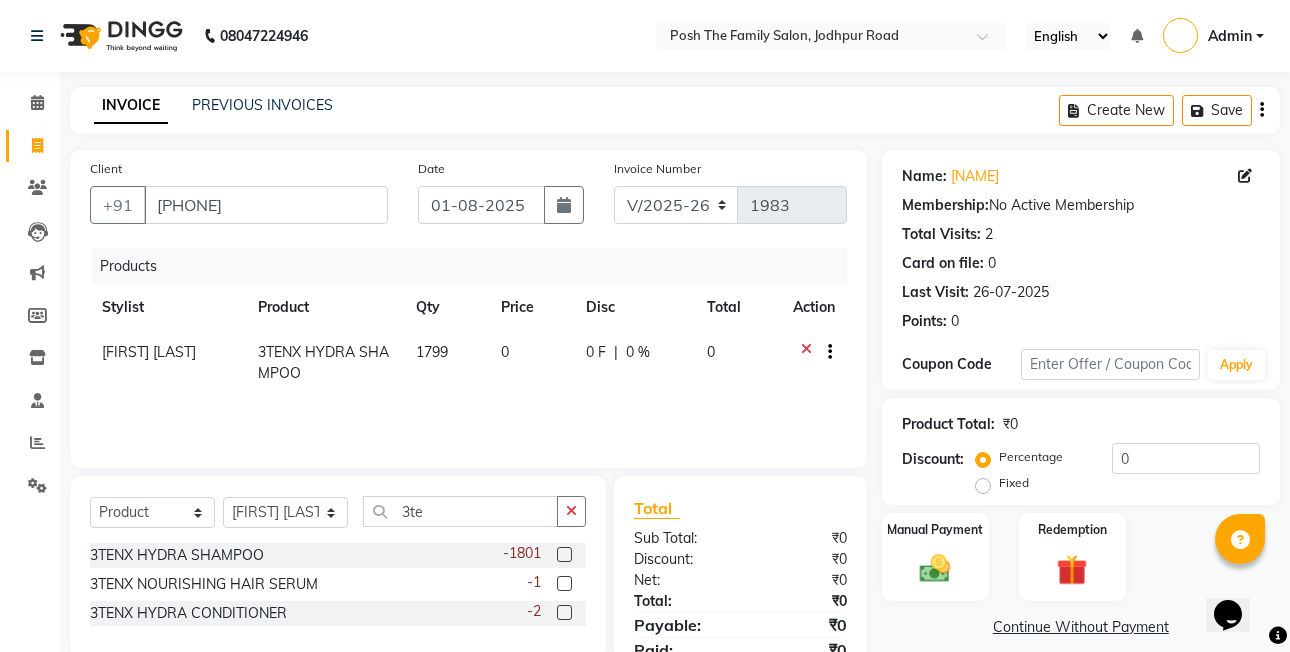 select on "53742" 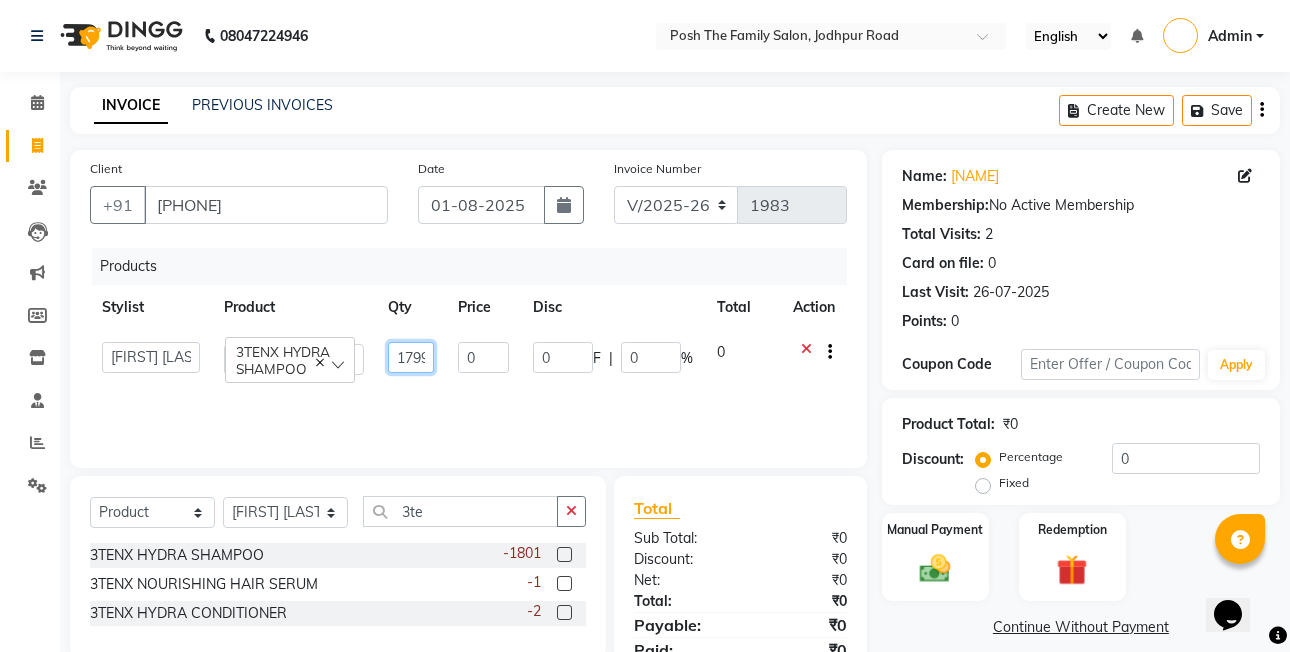 click on "1799" 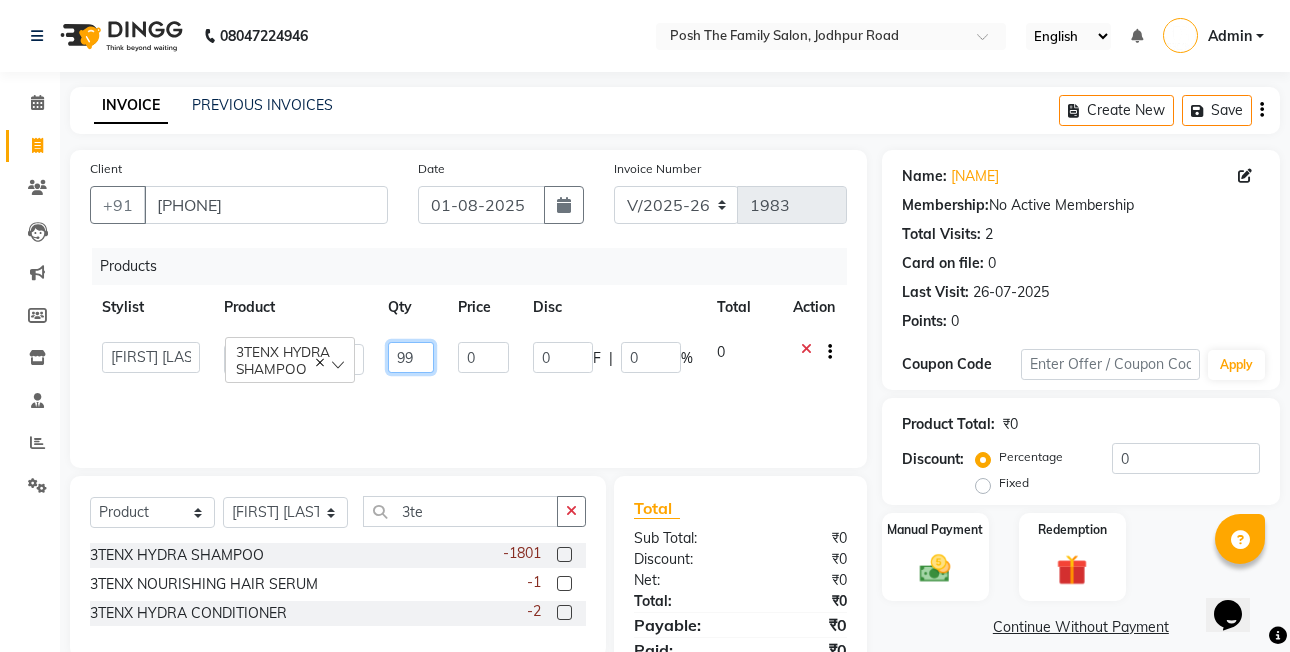 click on "99" 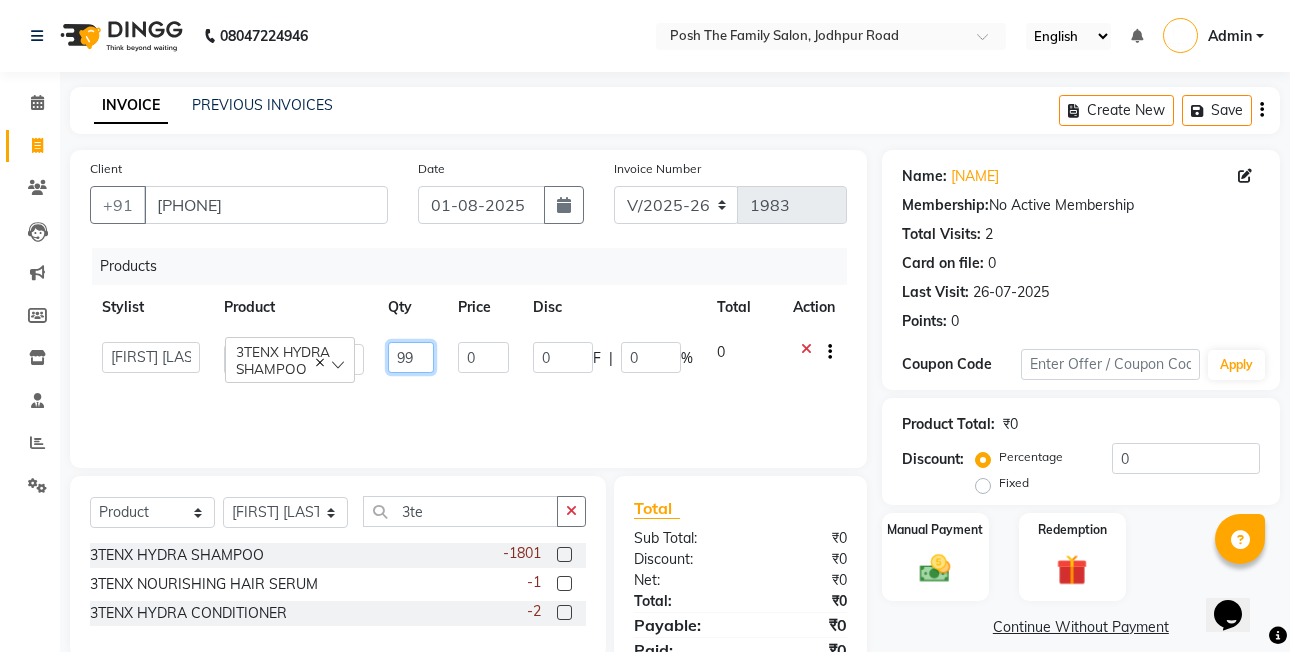 type on "9" 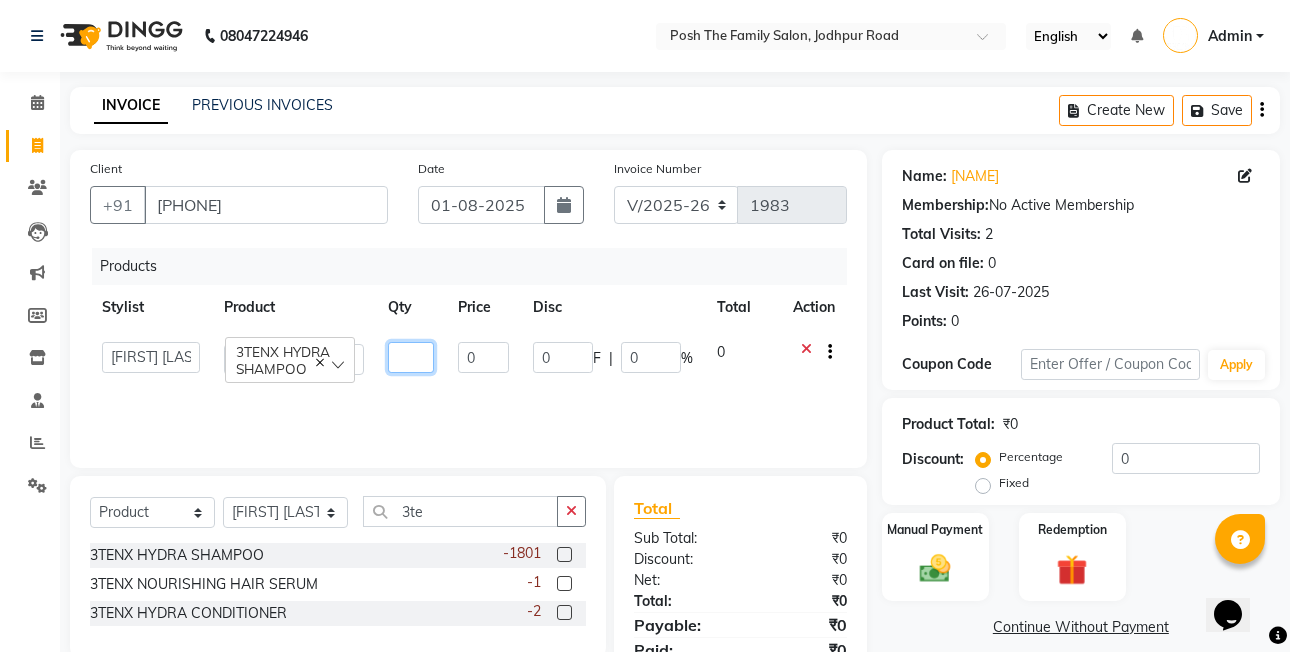 type on "2" 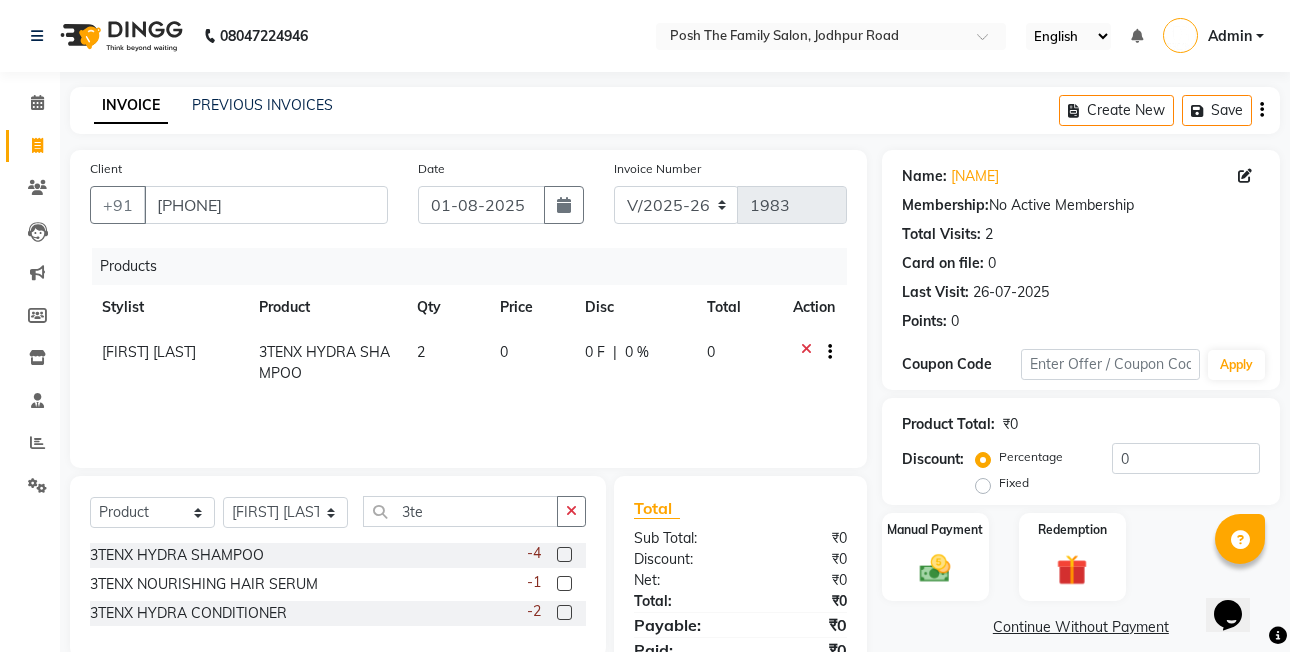 click on "0" 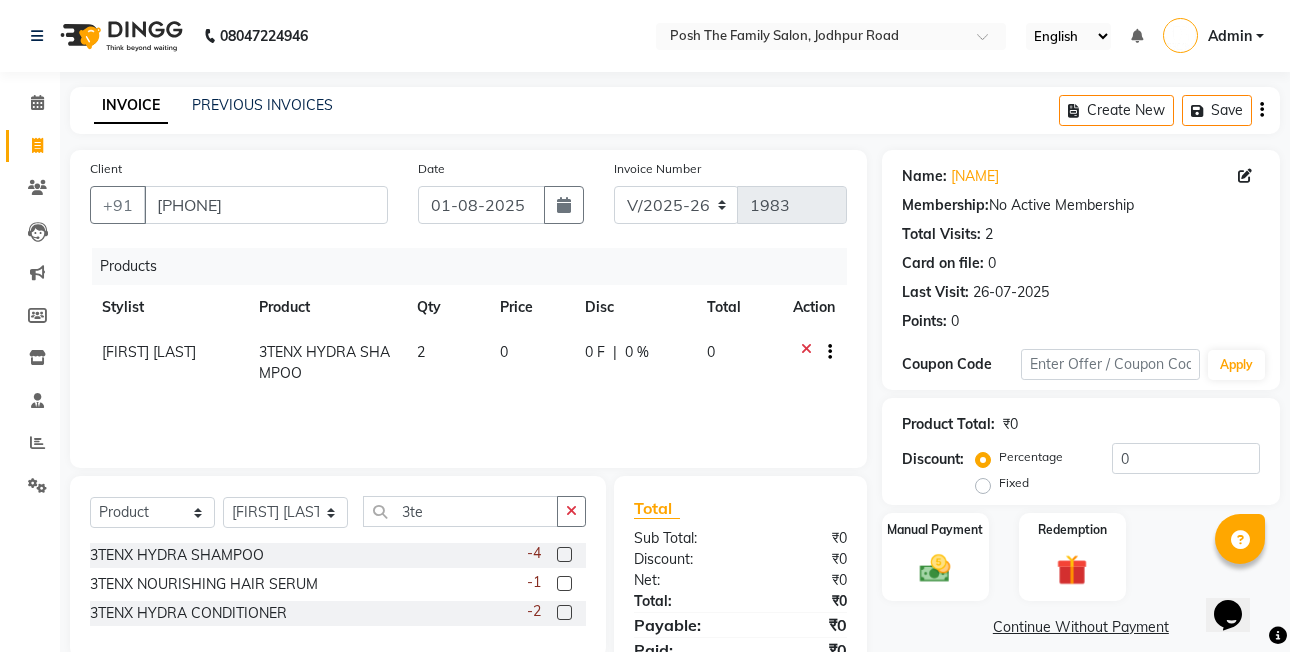 select on "53742" 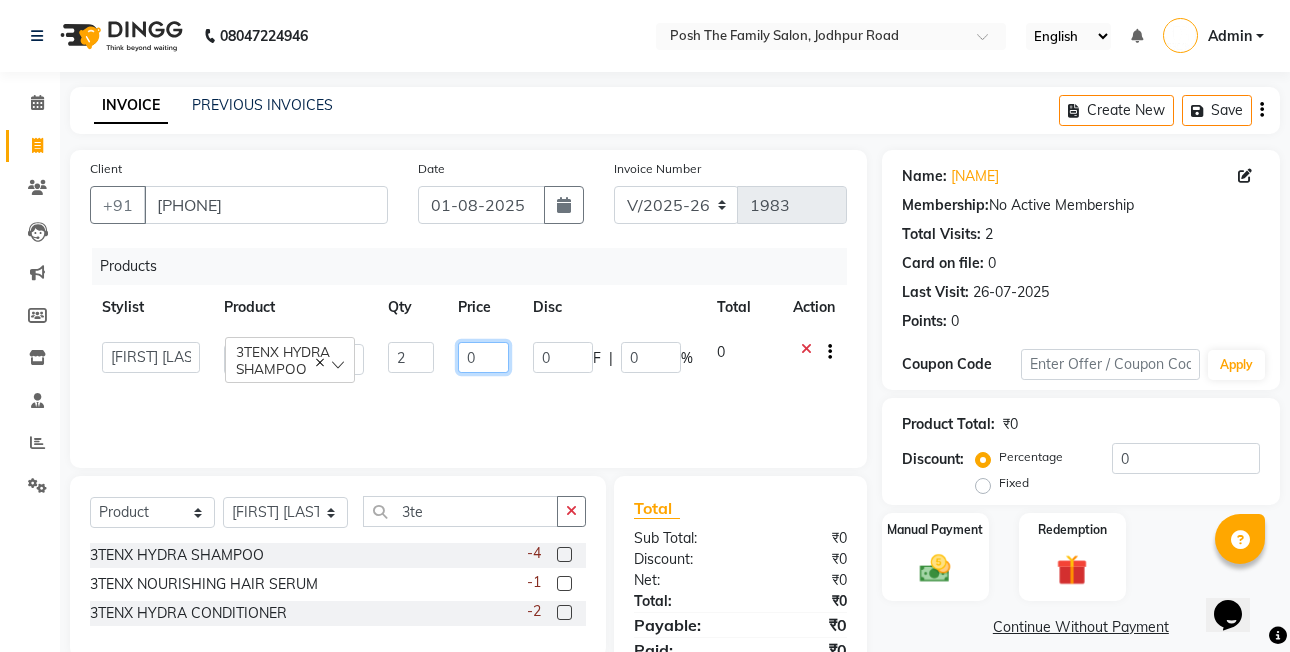 click on "0" 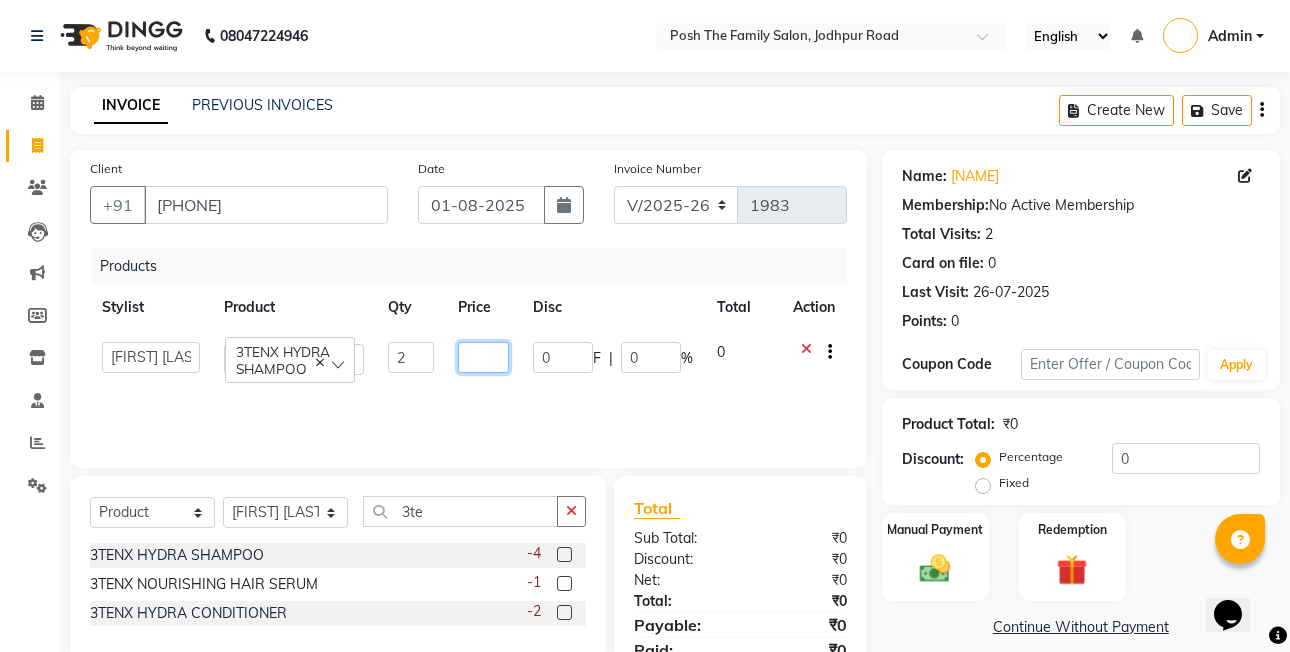 type on "0" 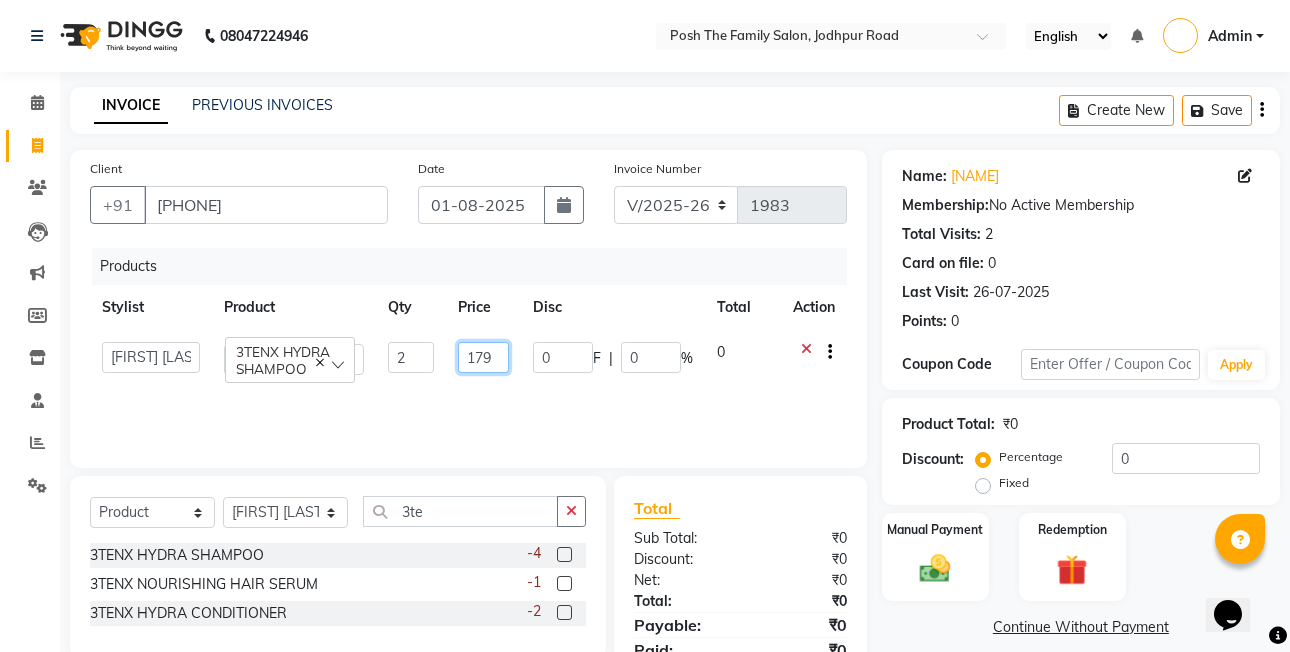 type on "1799" 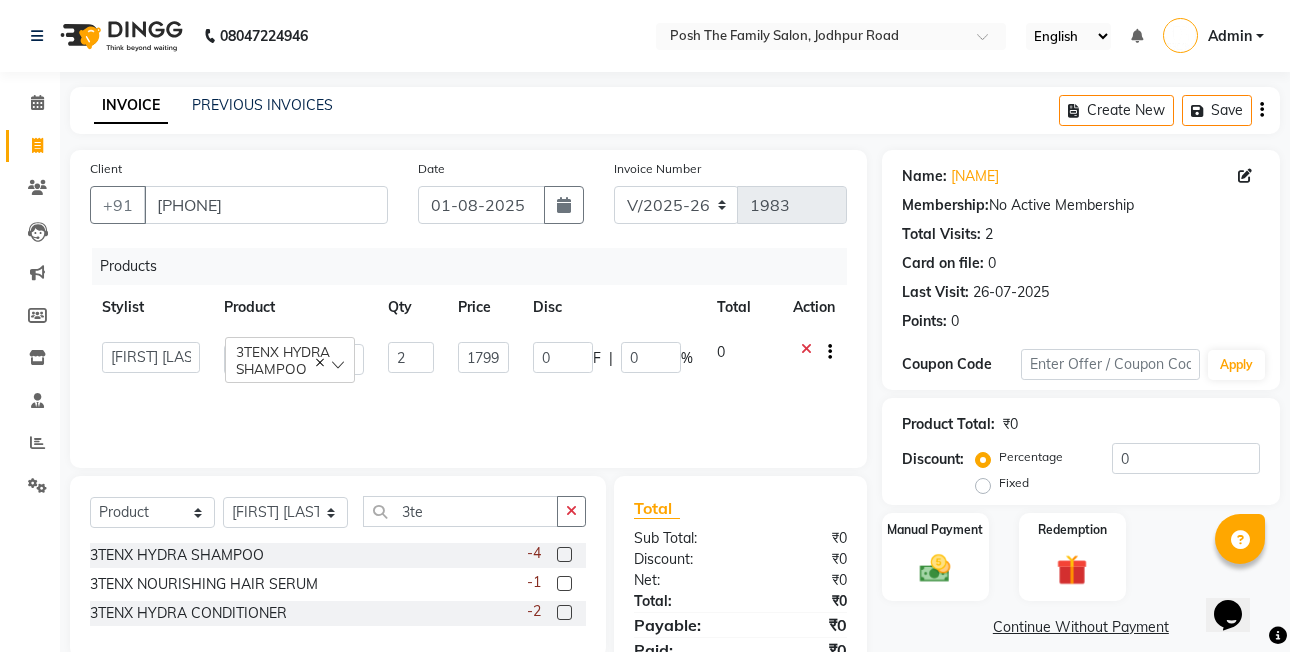 click on "Disc" 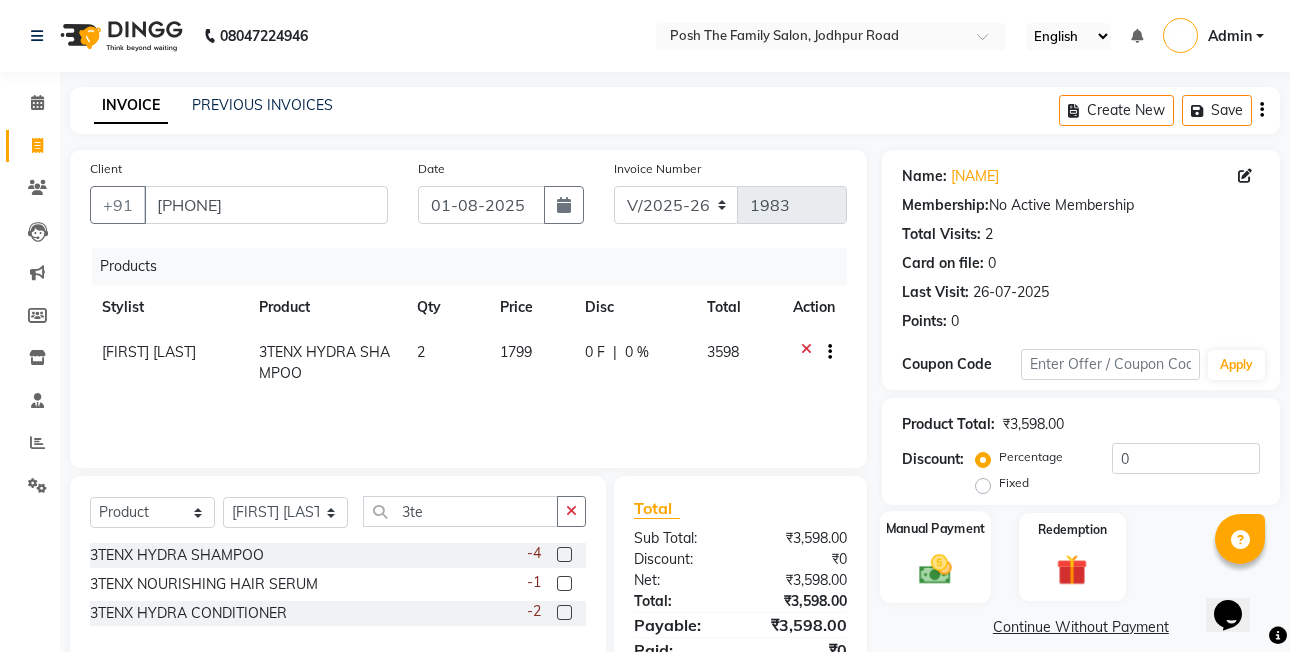 drag, startPoint x: 986, startPoint y: 489, endPoint x: 972, endPoint y: 539, distance: 51.92302 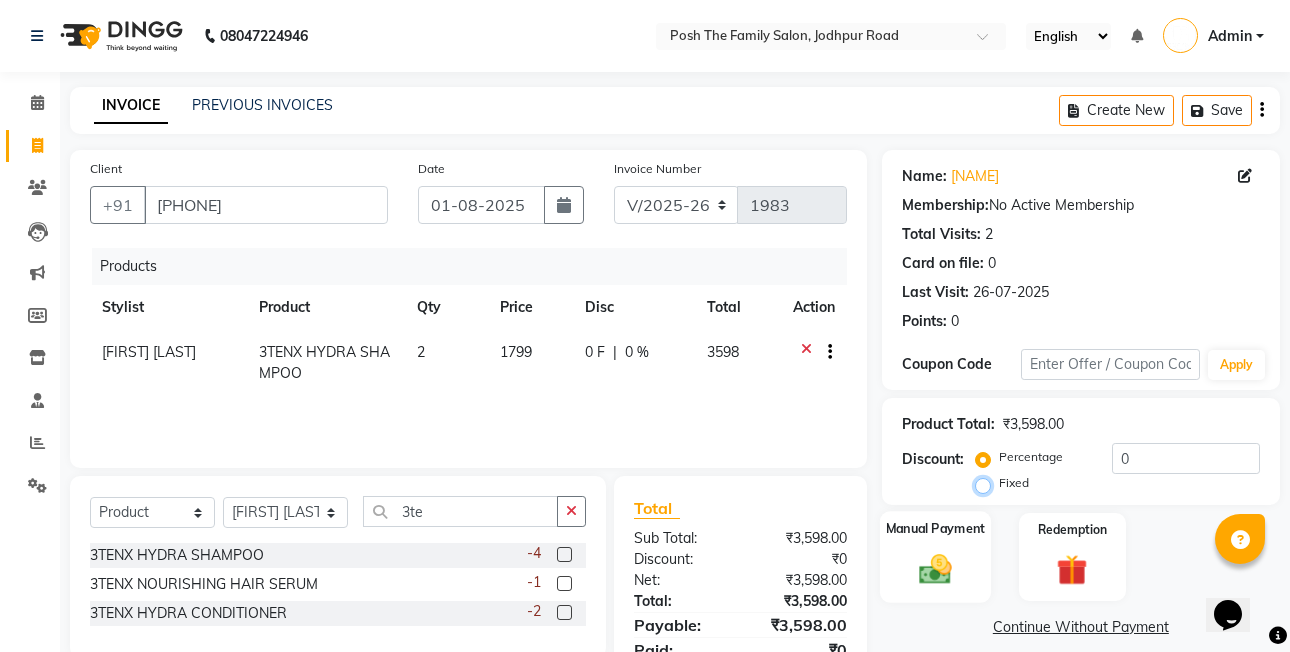 click on "Fixed" at bounding box center (987, 483) 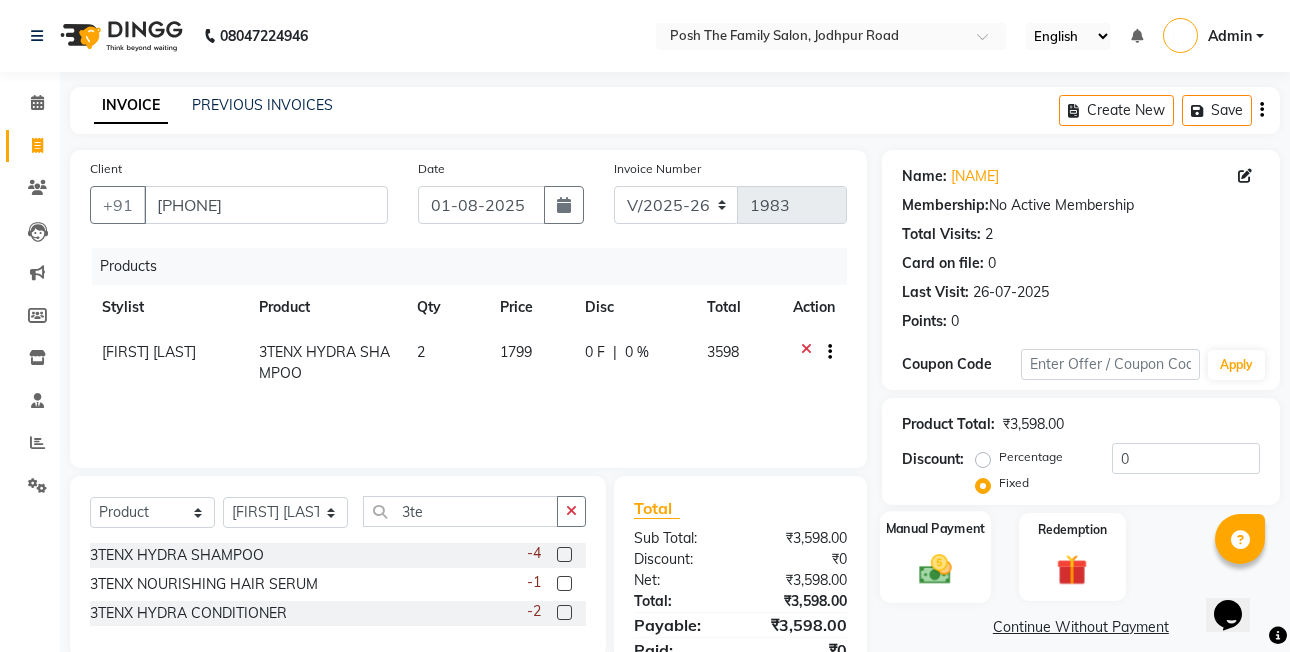 drag, startPoint x: 975, startPoint y: 540, endPoint x: 971, endPoint y: 519, distance: 21.377558 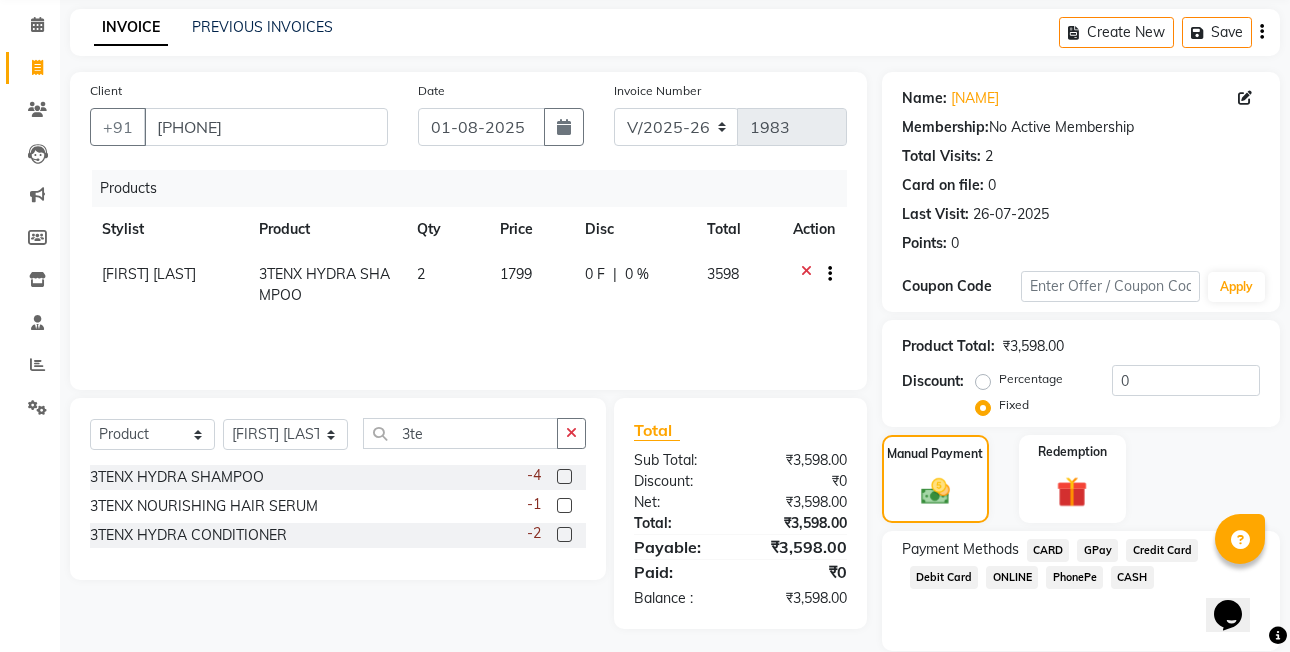 scroll, scrollTop: 148, scrollLeft: 0, axis: vertical 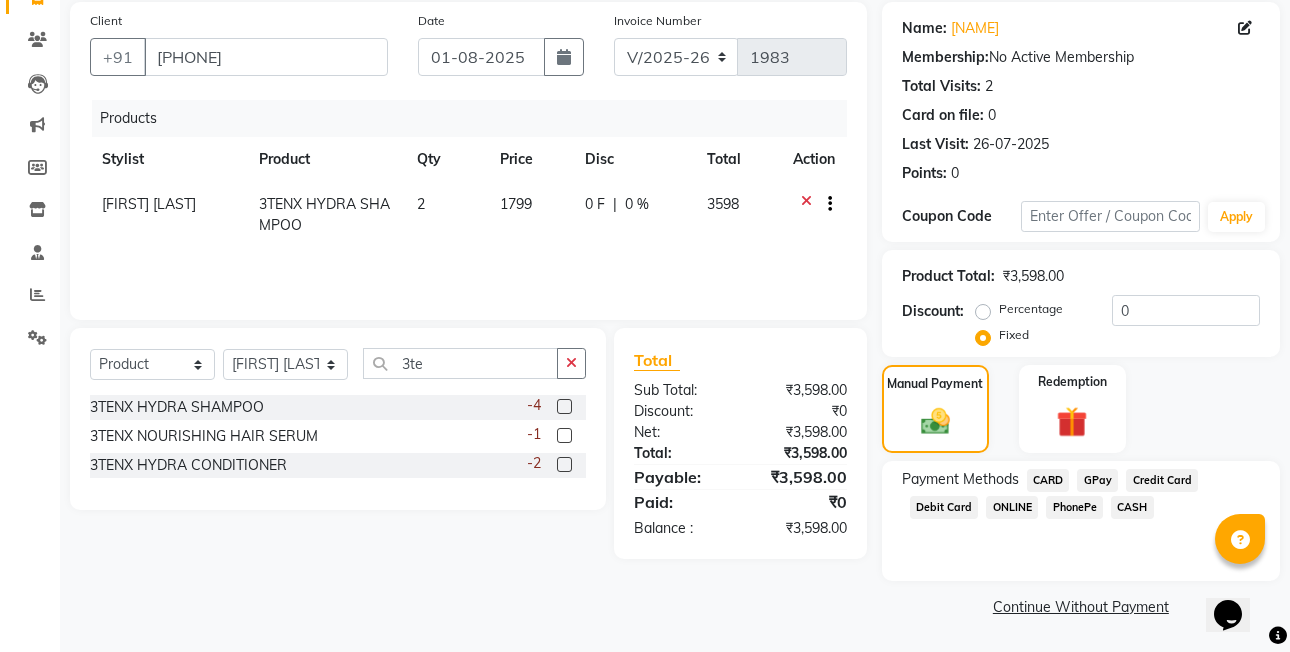 click on "PhonePe" 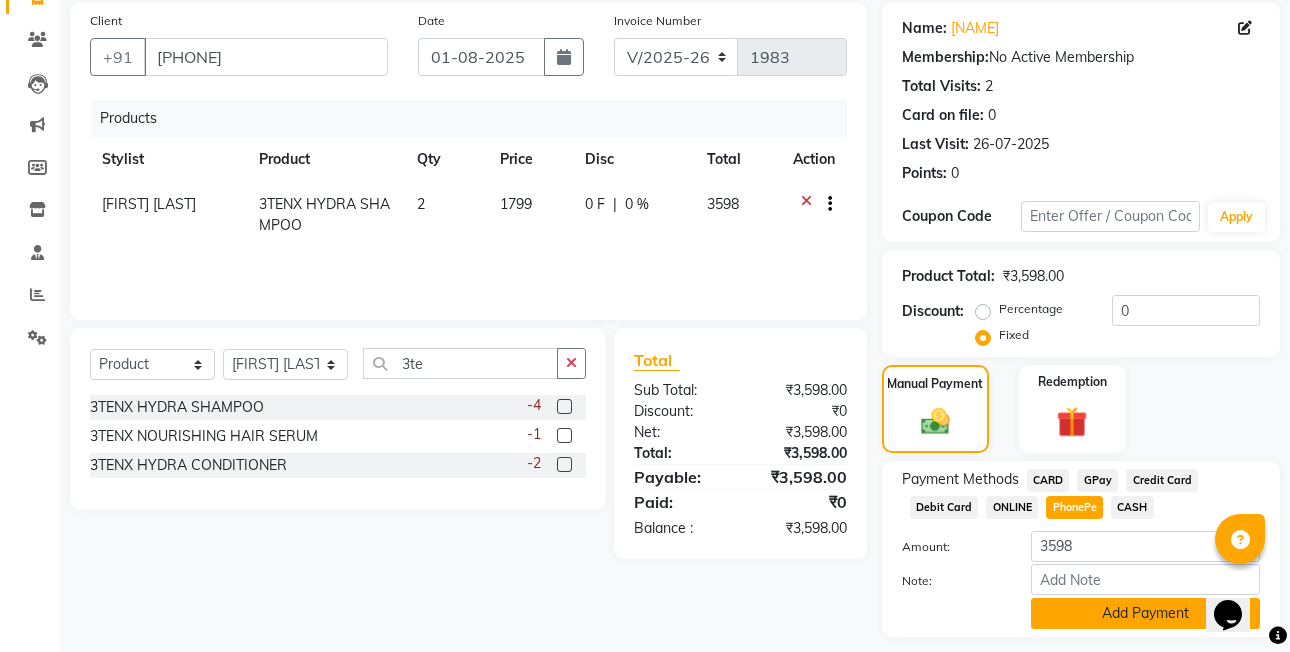 click on "Add Payment" 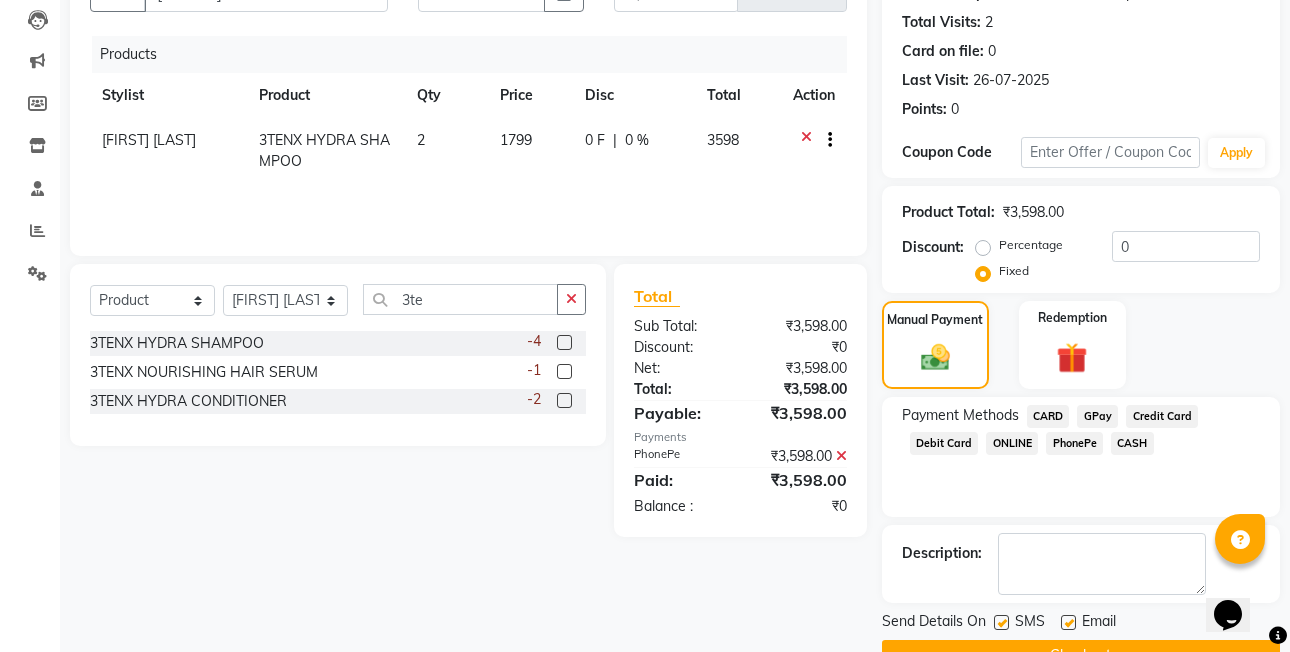 scroll, scrollTop: 261, scrollLeft: 0, axis: vertical 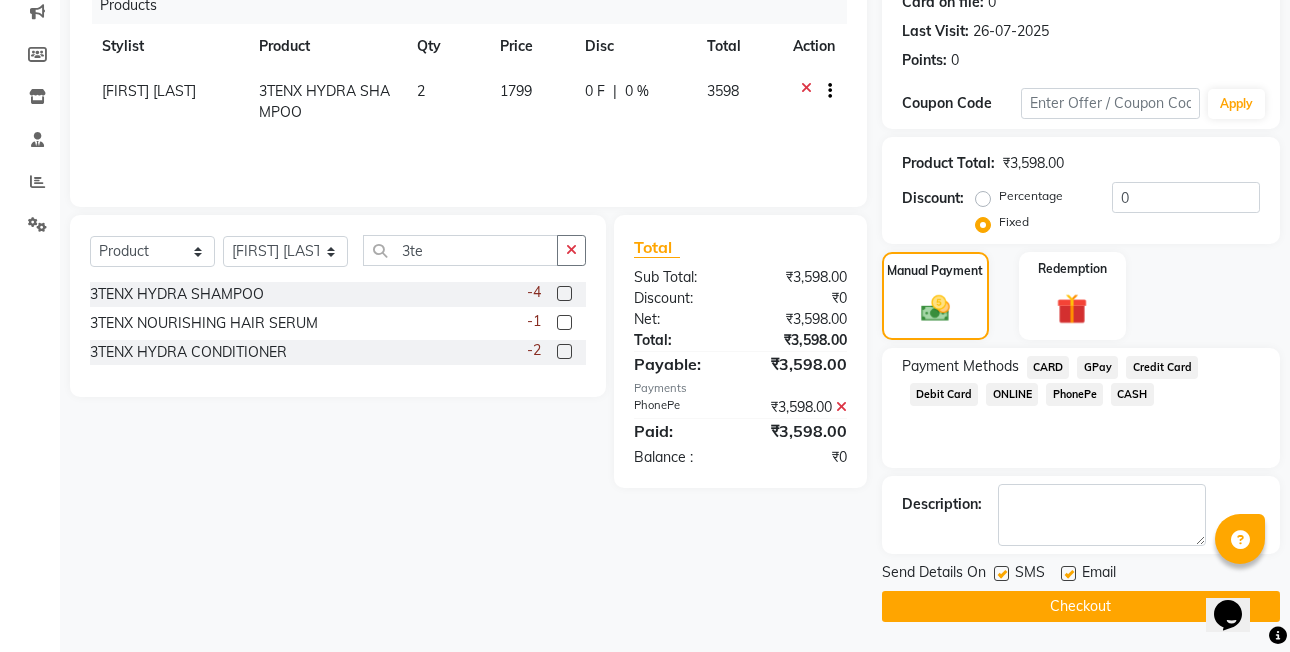 click on "Checkout" 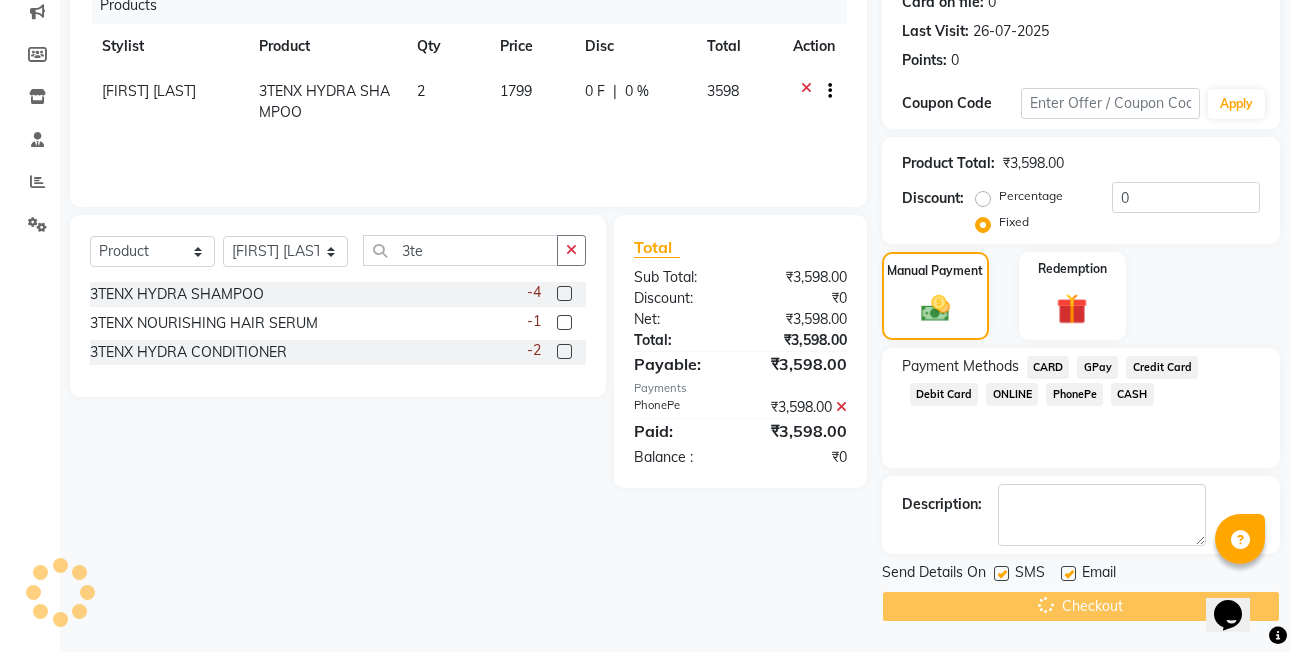 scroll, scrollTop: 0, scrollLeft: 0, axis: both 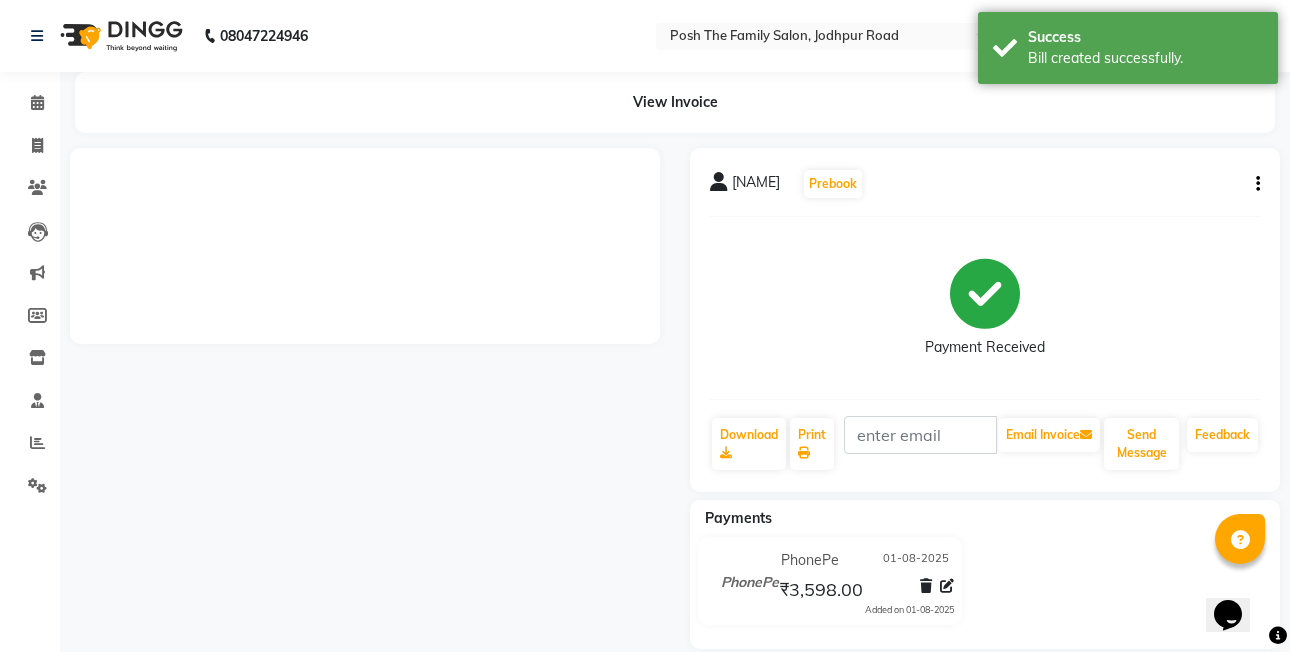 click 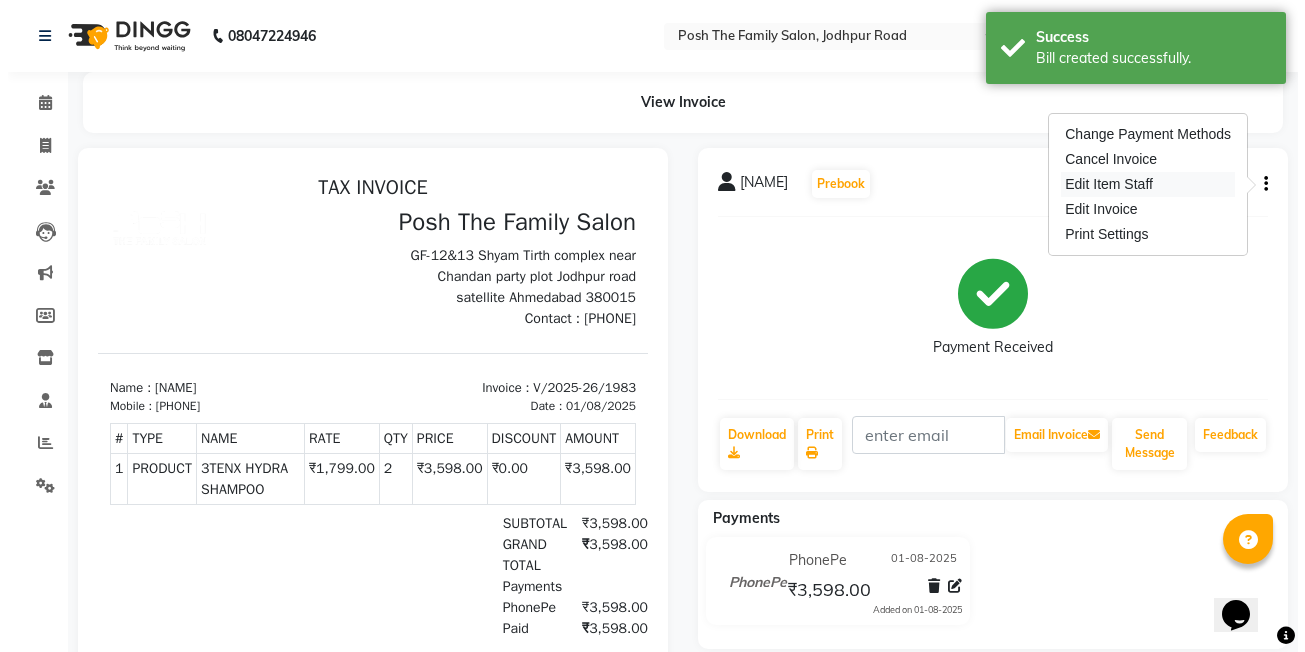 scroll, scrollTop: 0, scrollLeft: 0, axis: both 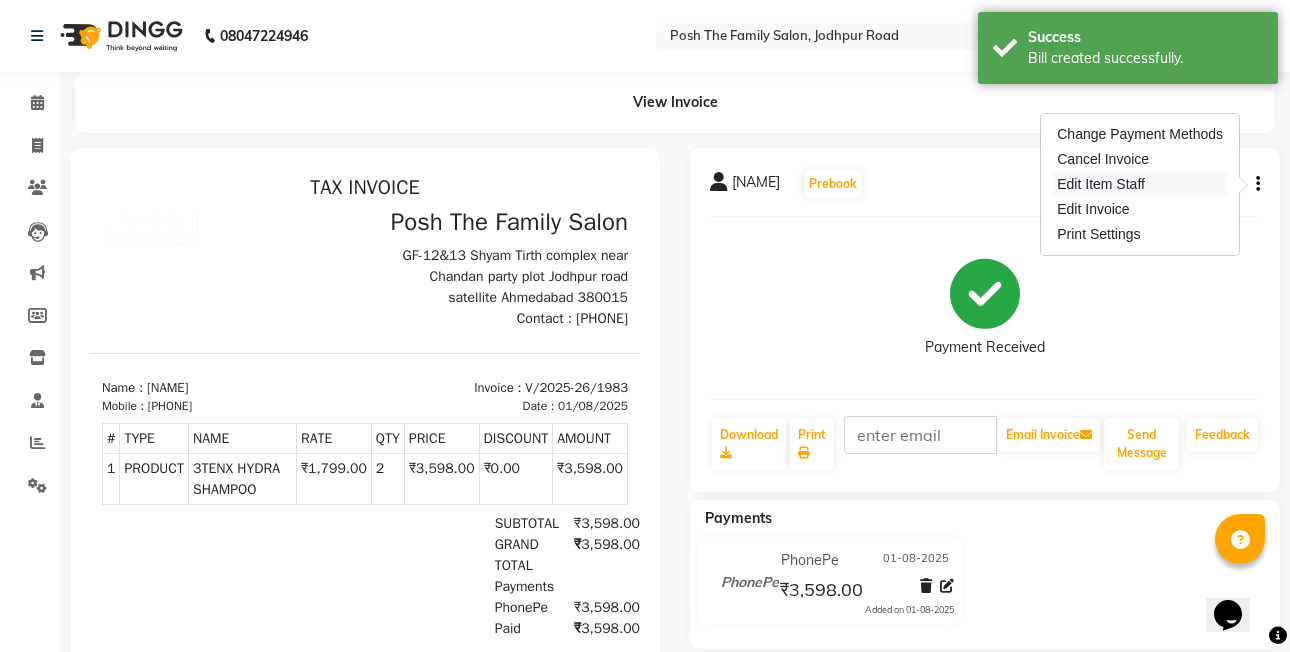 click on "Edit Item Staff" at bounding box center [1140, 184] 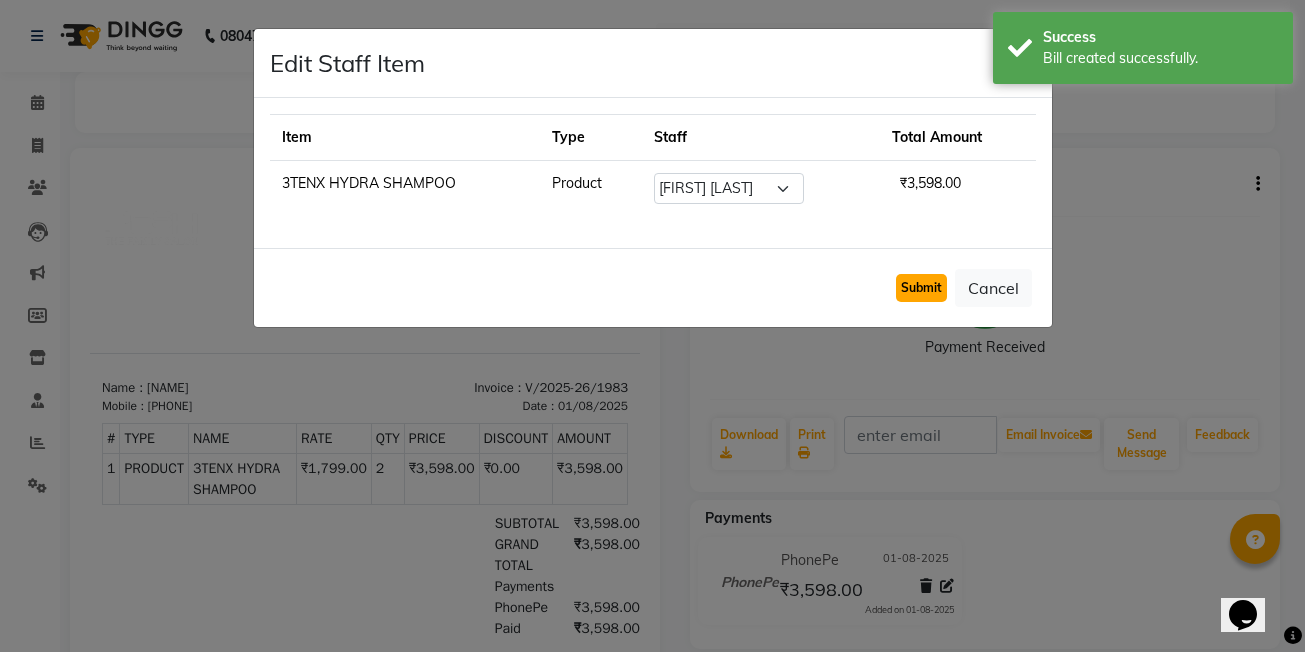 click on "Submit" 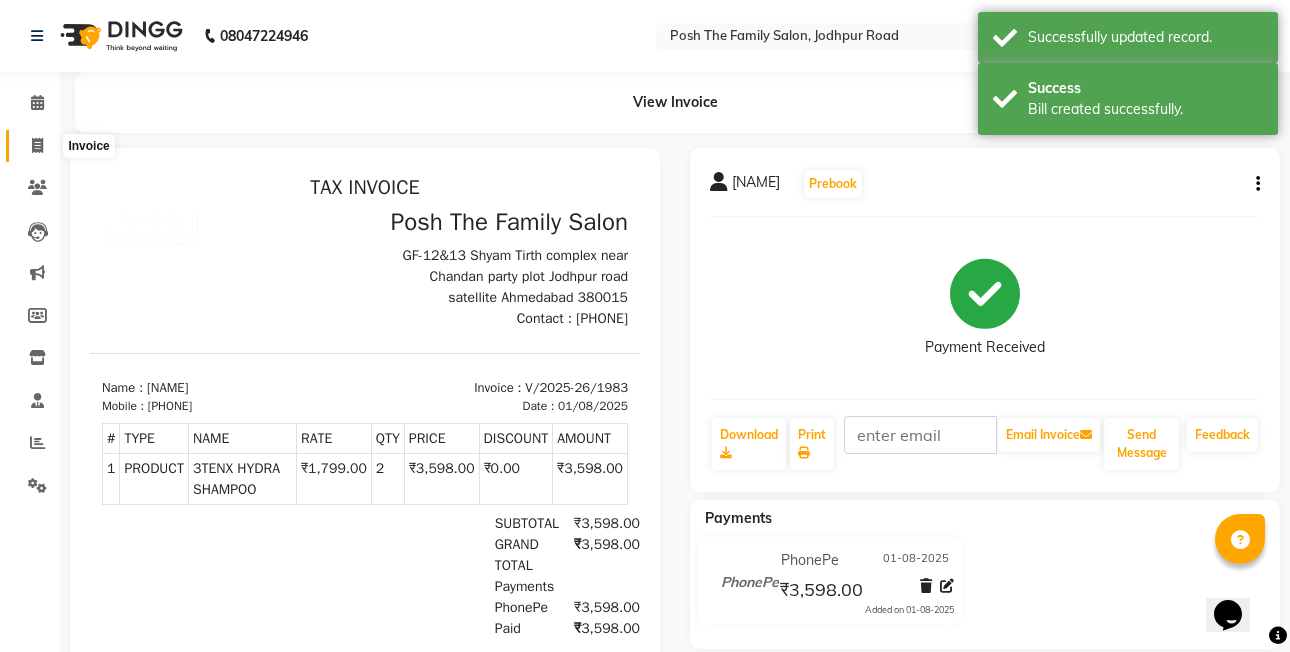 click 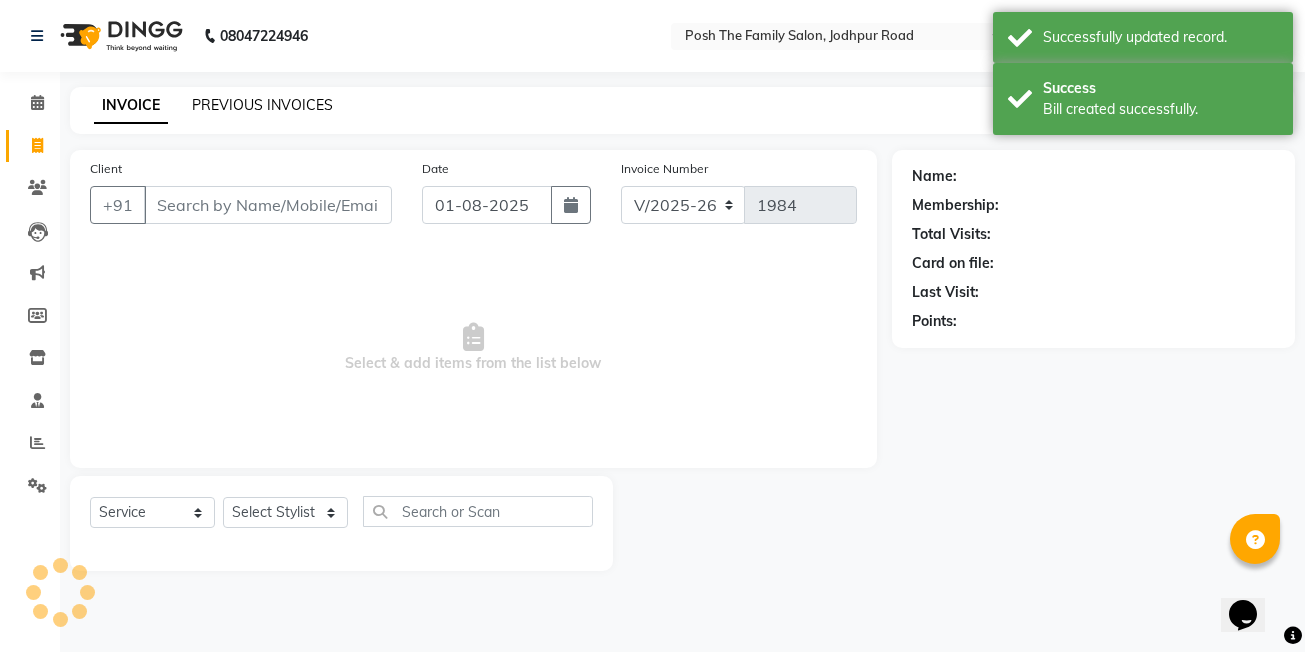 click on "PREVIOUS INVOICES" 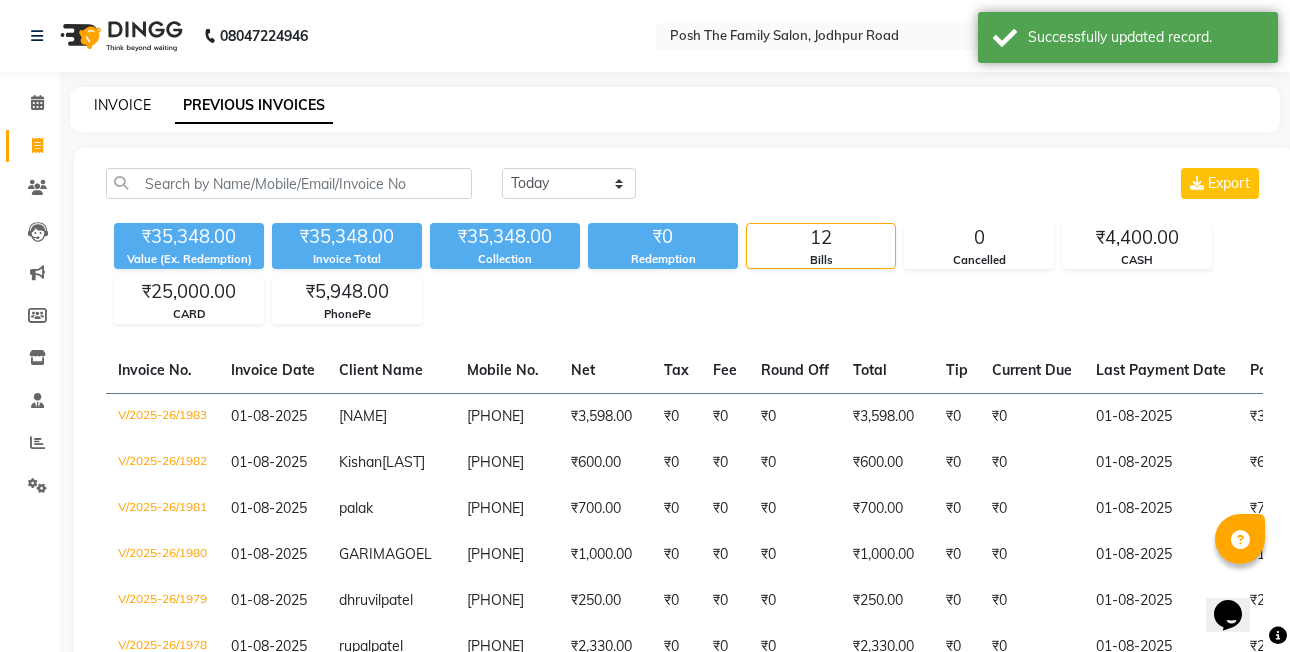 click on "INVOICE" 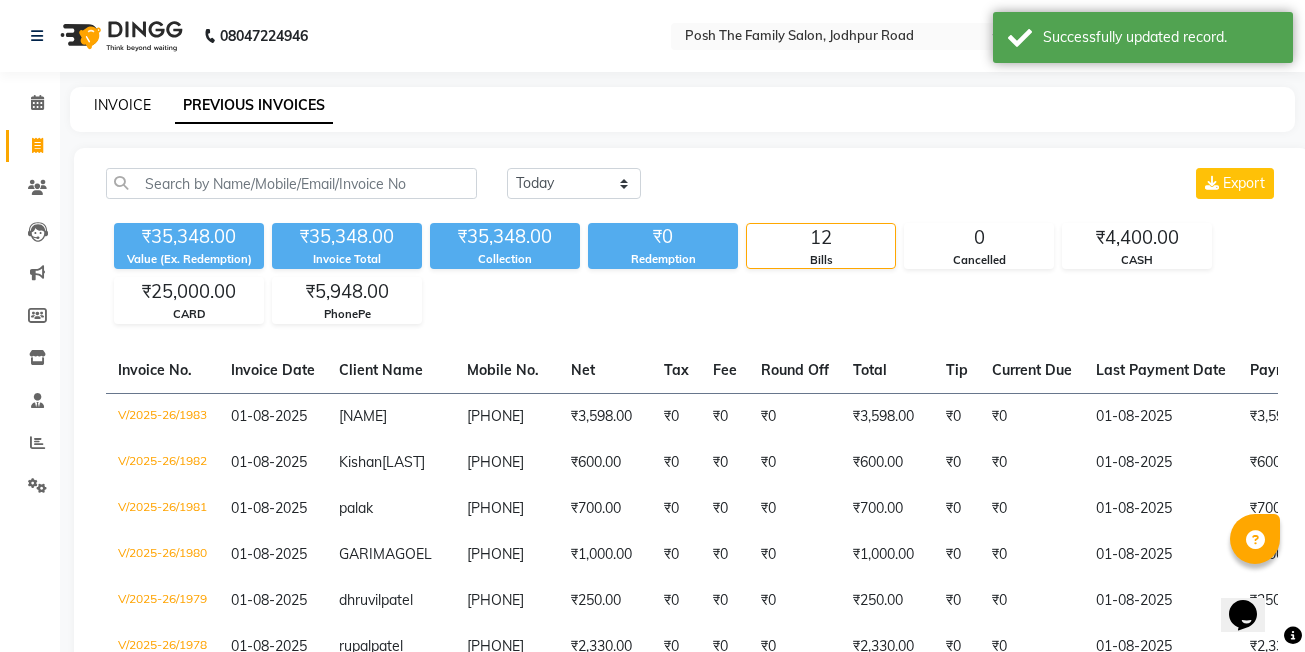 select on "service" 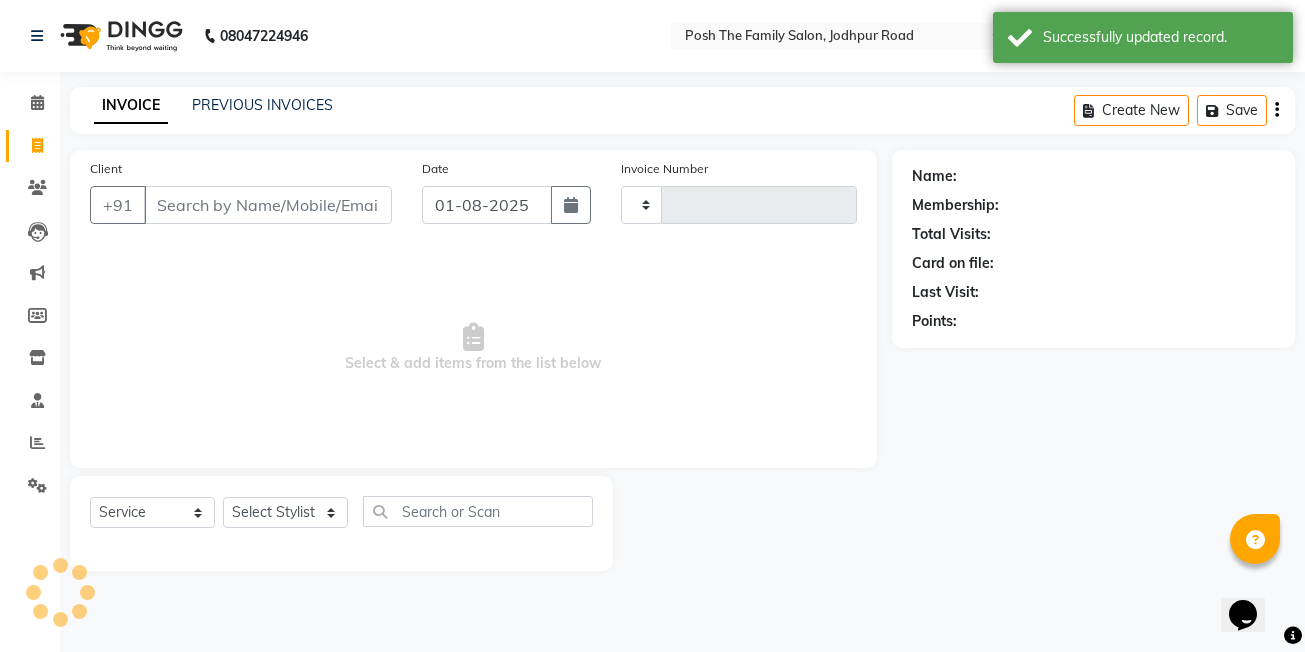 type on "1984" 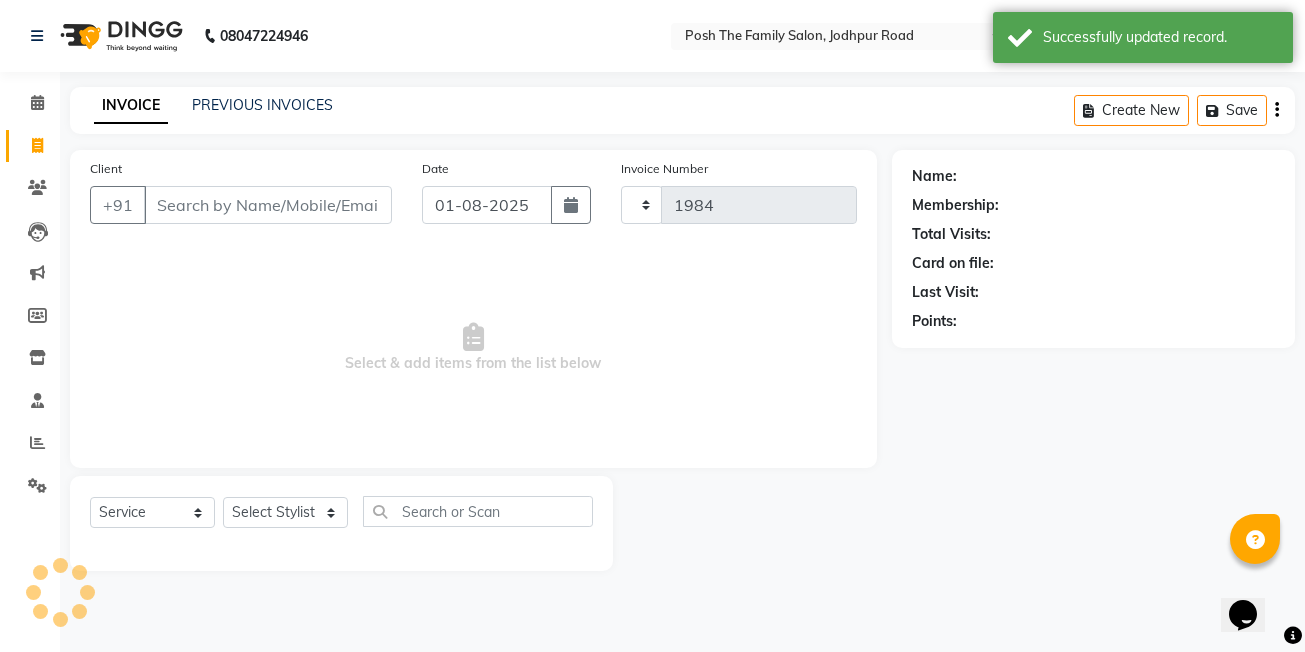 select on "6199" 